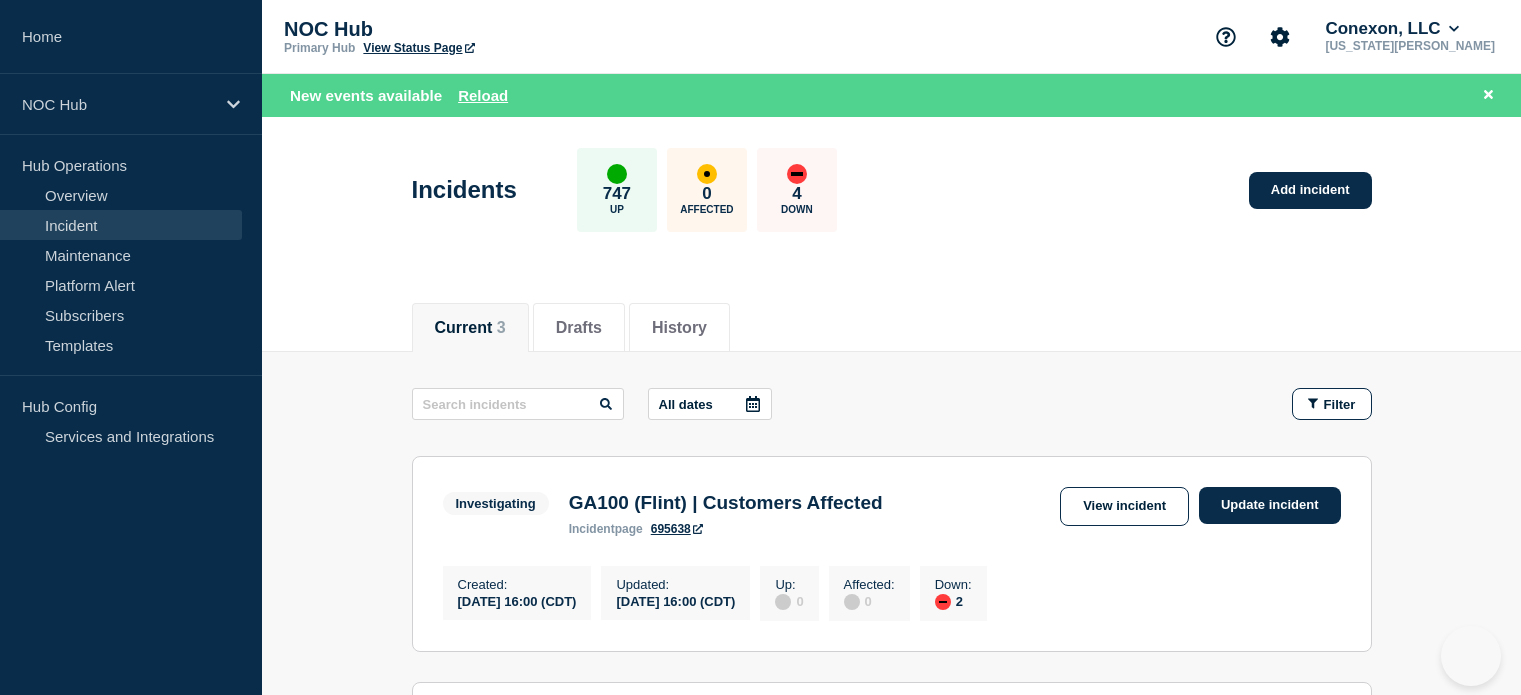 scroll, scrollTop: 0, scrollLeft: 0, axis: both 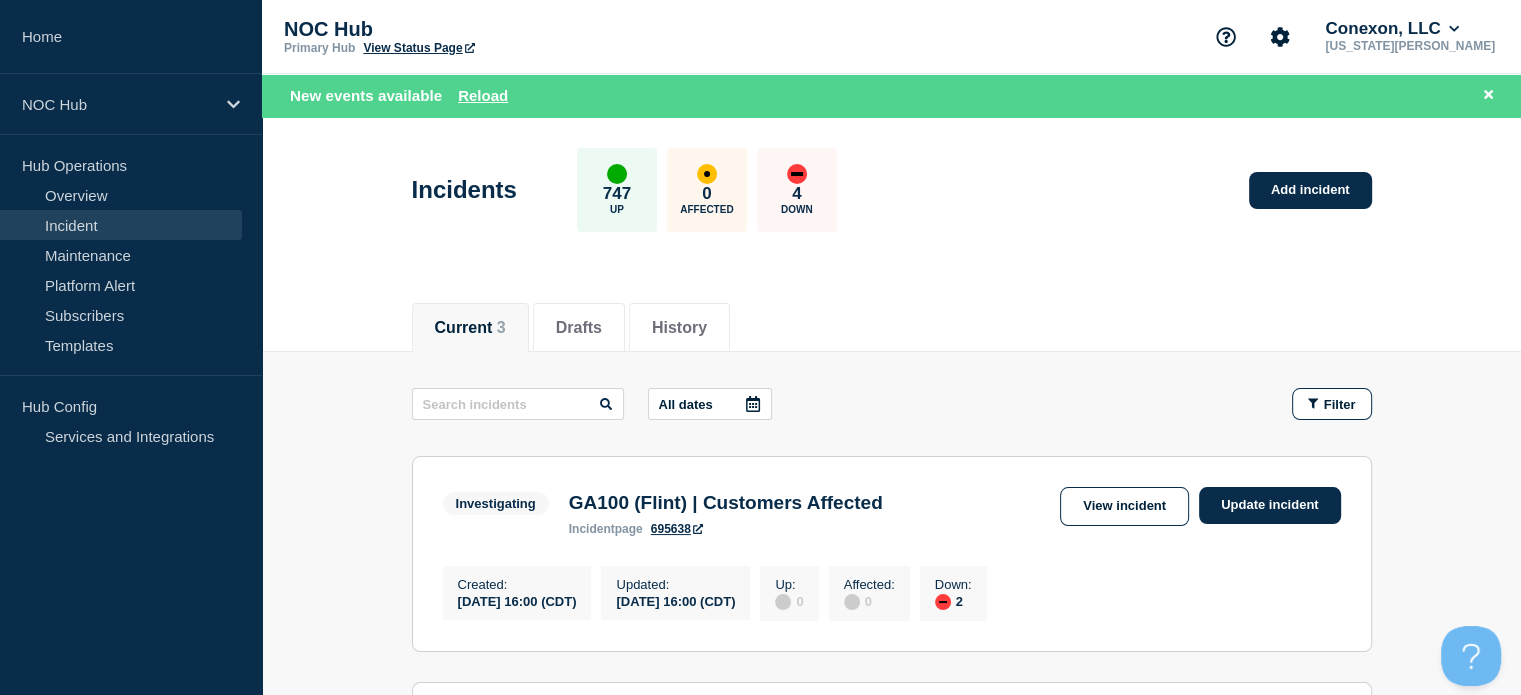 click on "Incident" at bounding box center (121, 225) 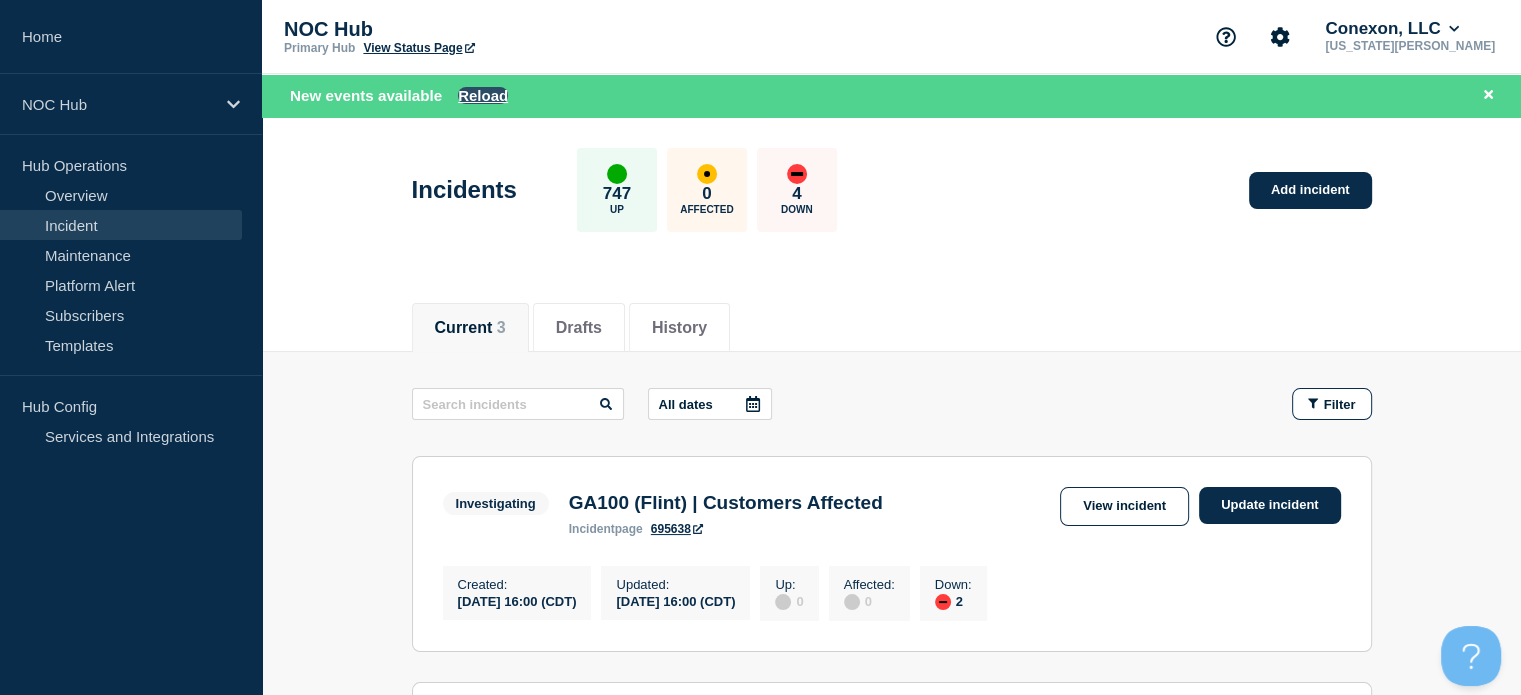 click on "Reload" at bounding box center [483, 95] 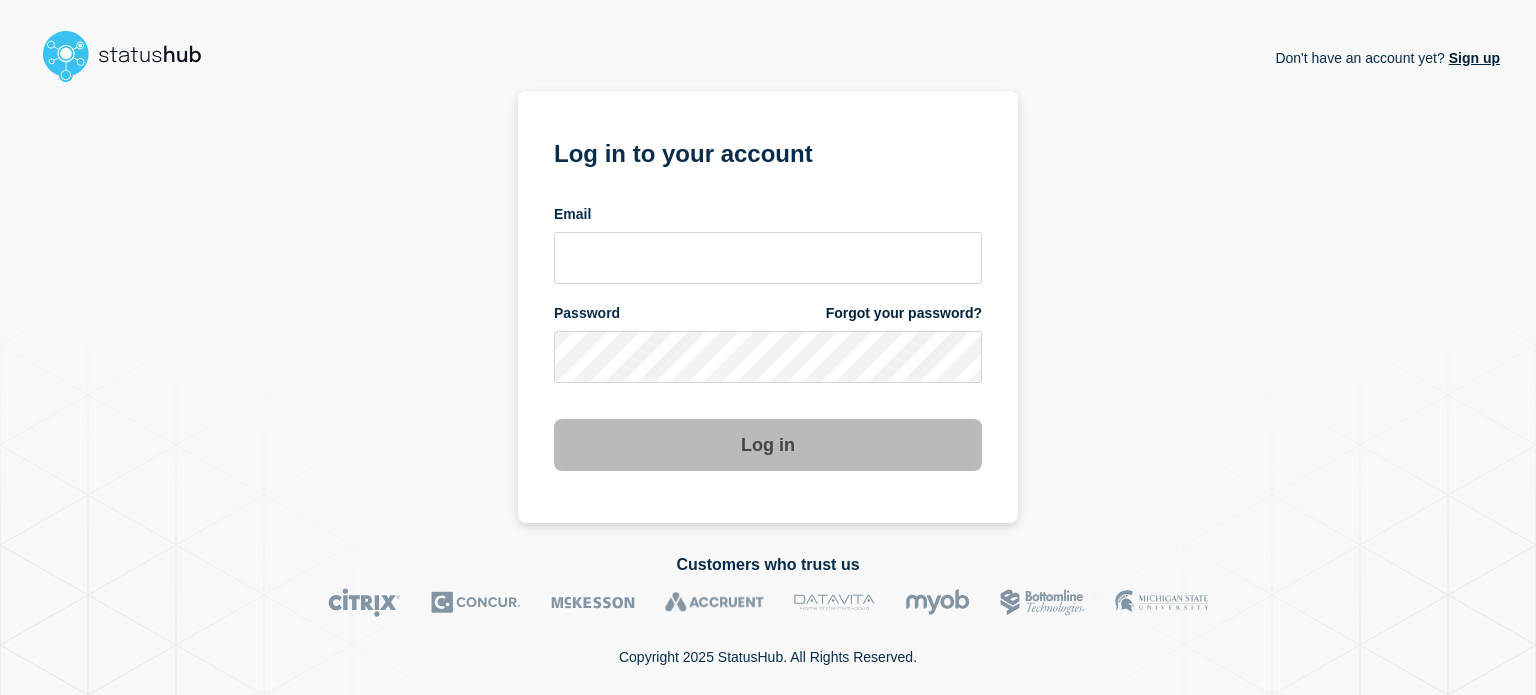 scroll, scrollTop: 0, scrollLeft: 0, axis: both 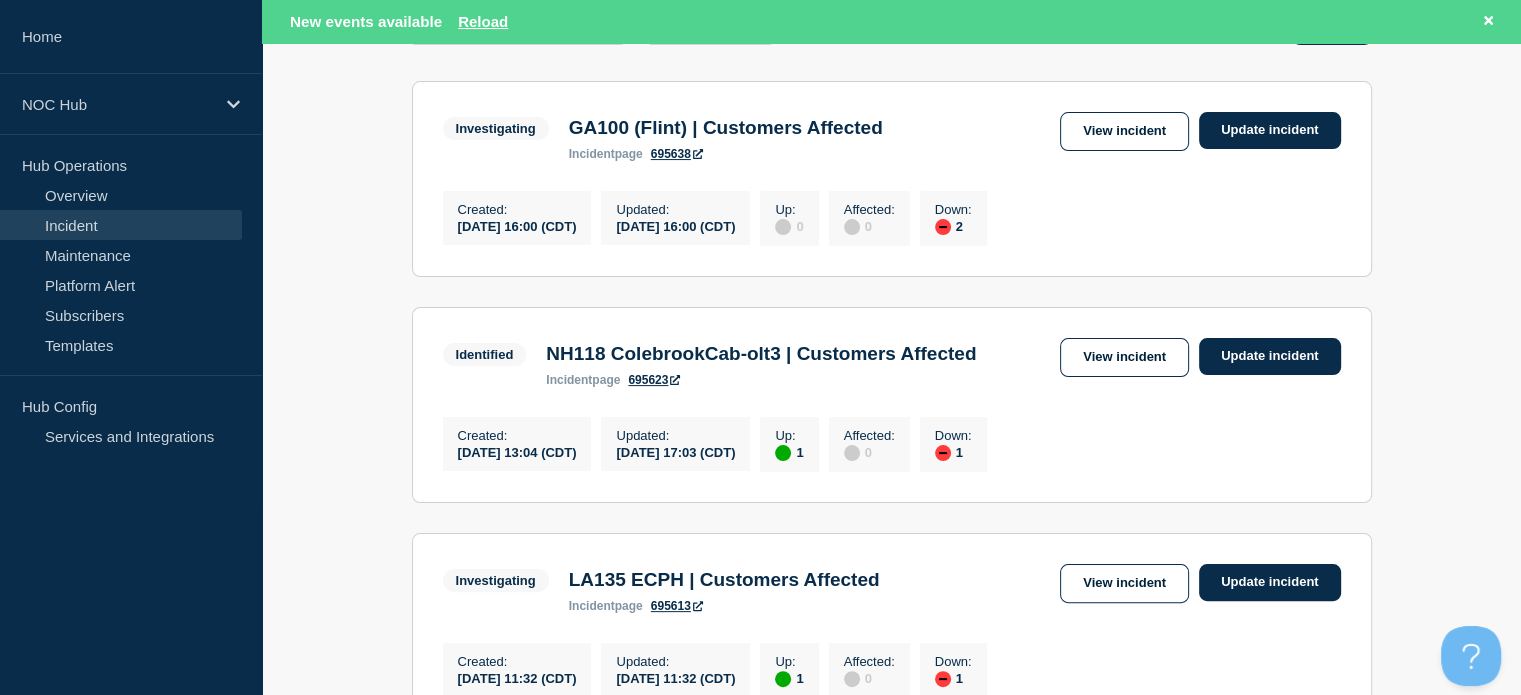 click on "New events available Reload" at bounding box center (895, 21) 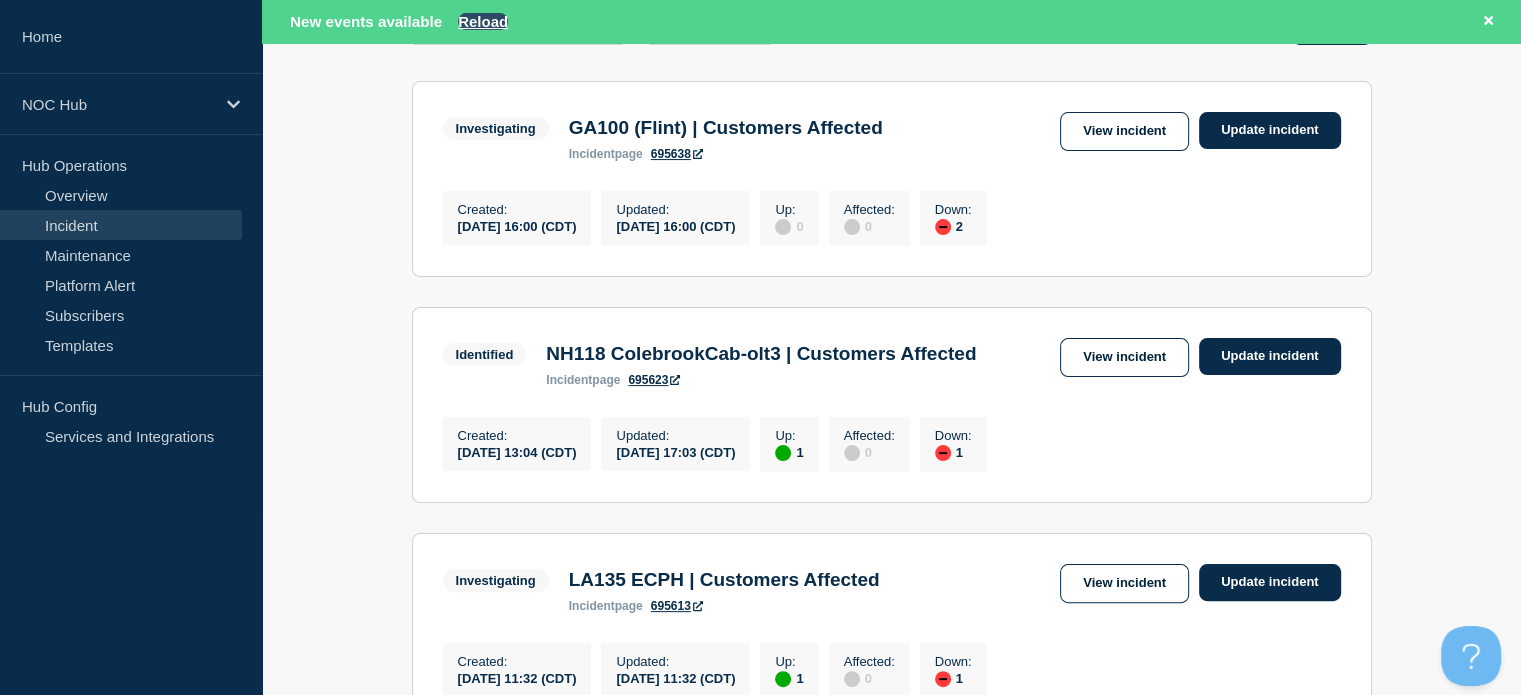 click on "Reload" at bounding box center (483, 21) 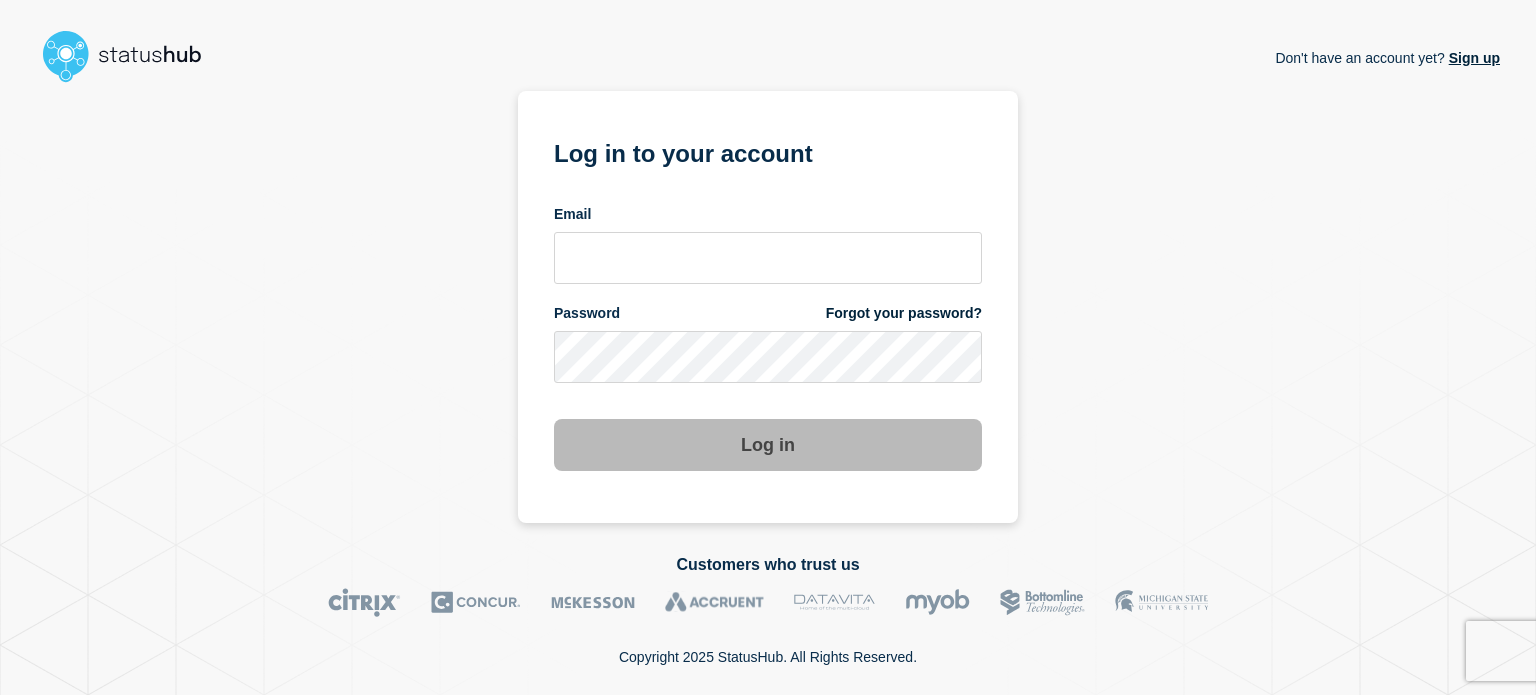 scroll, scrollTop: 0, scrollLeft: 0, axis: both 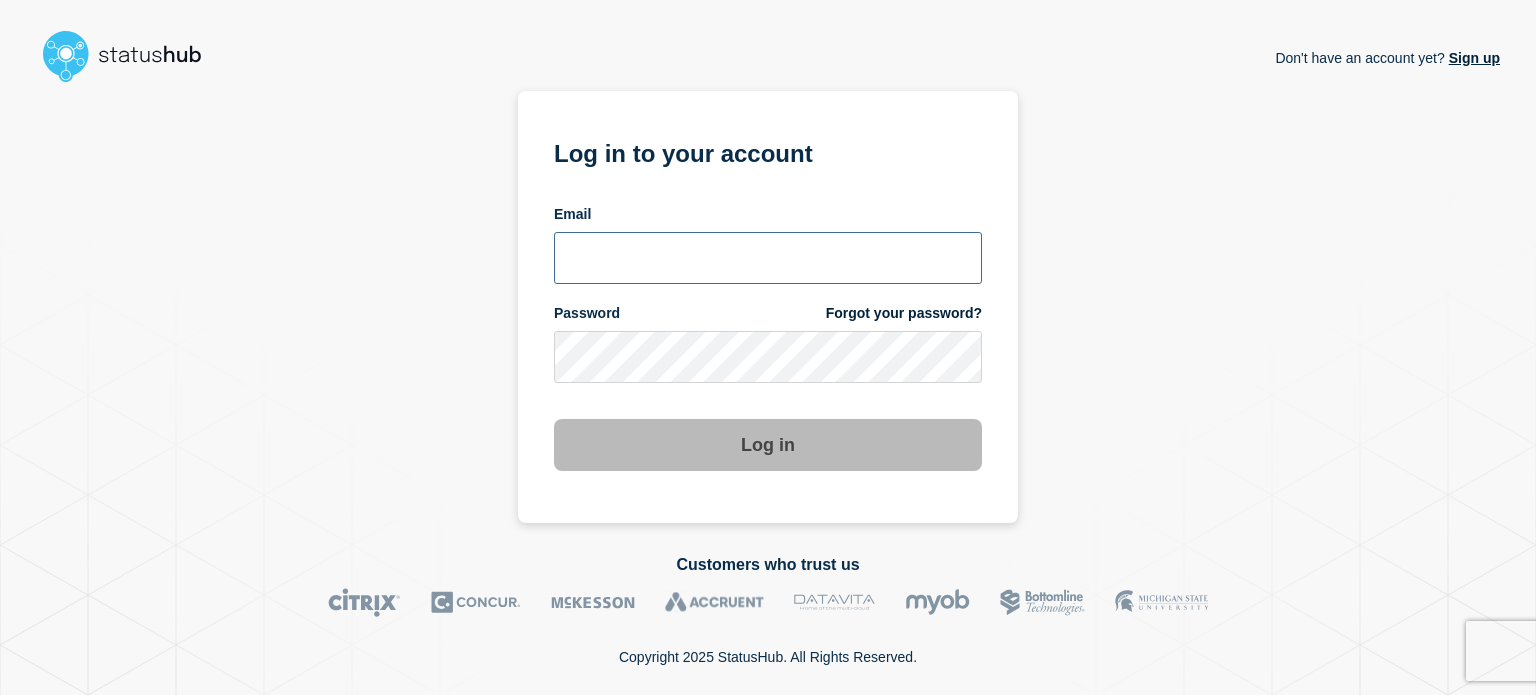 click at bounding box center [768, 258] 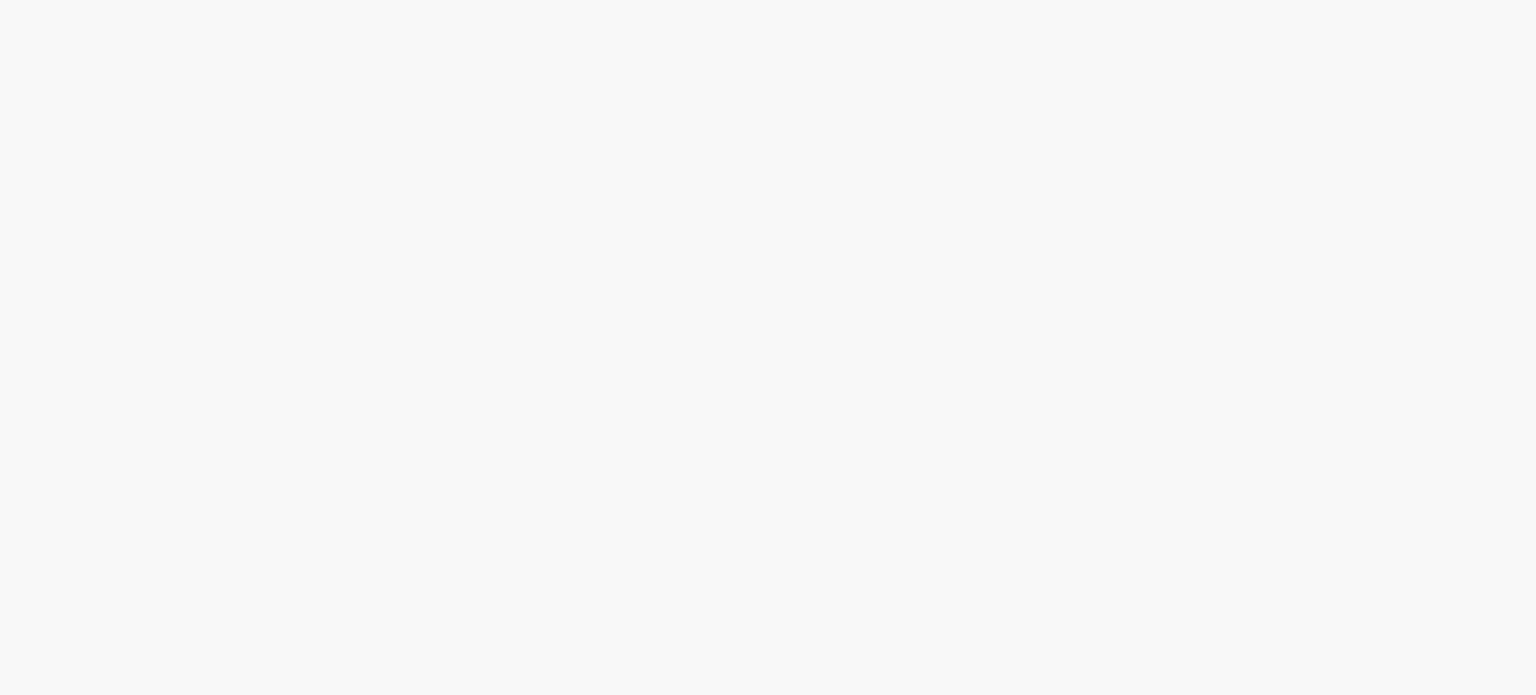 scroll, scrollTop: 0, scrollLeft: 0, axis: both 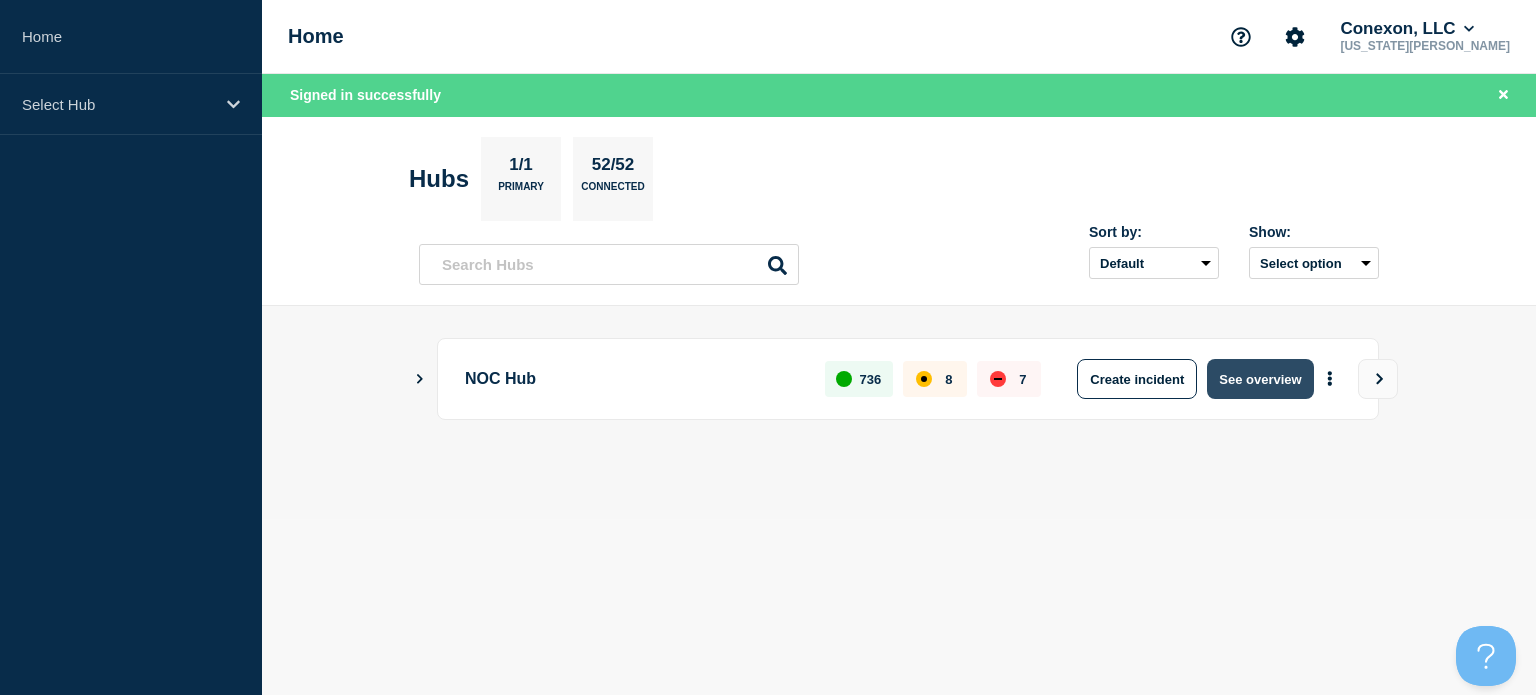 click on "See overview" at bounding box center [1260, 379] 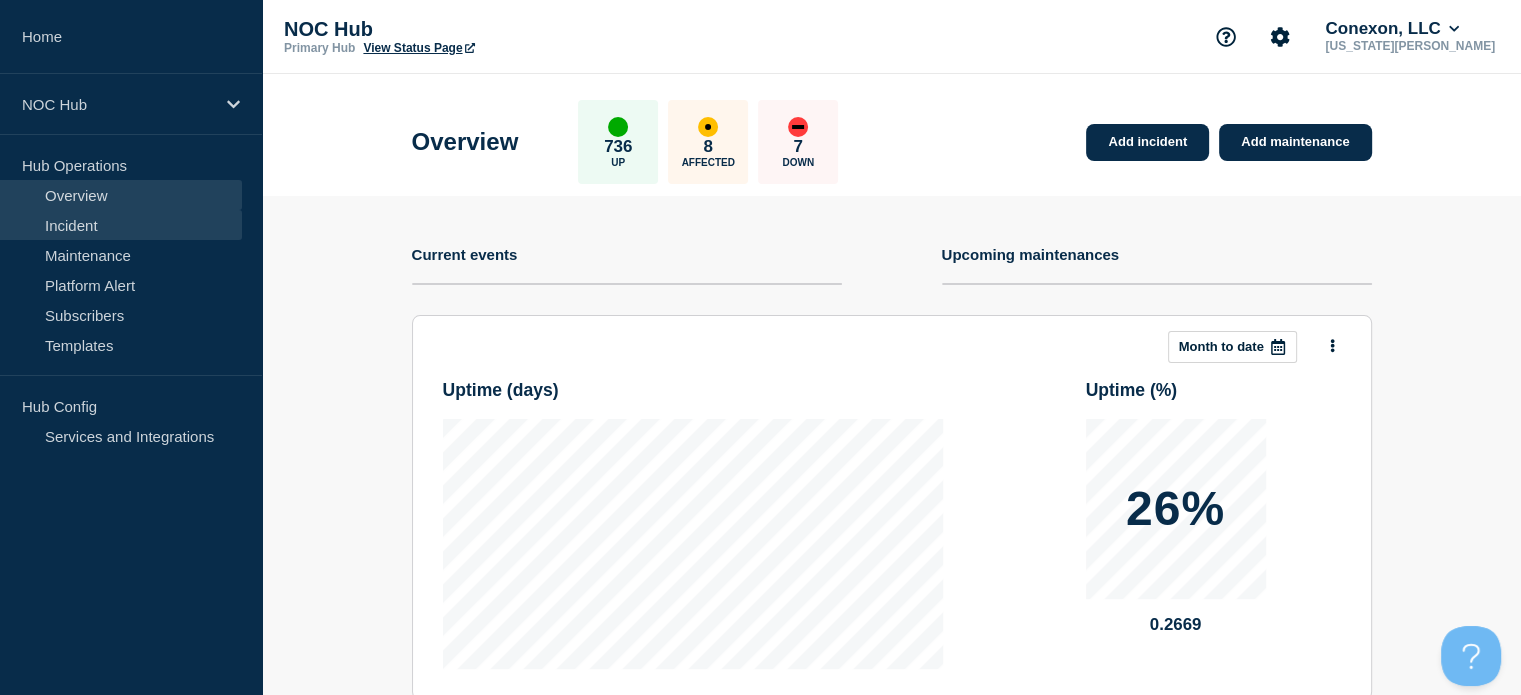 click on "Incident" at bounding box center (121, 225) 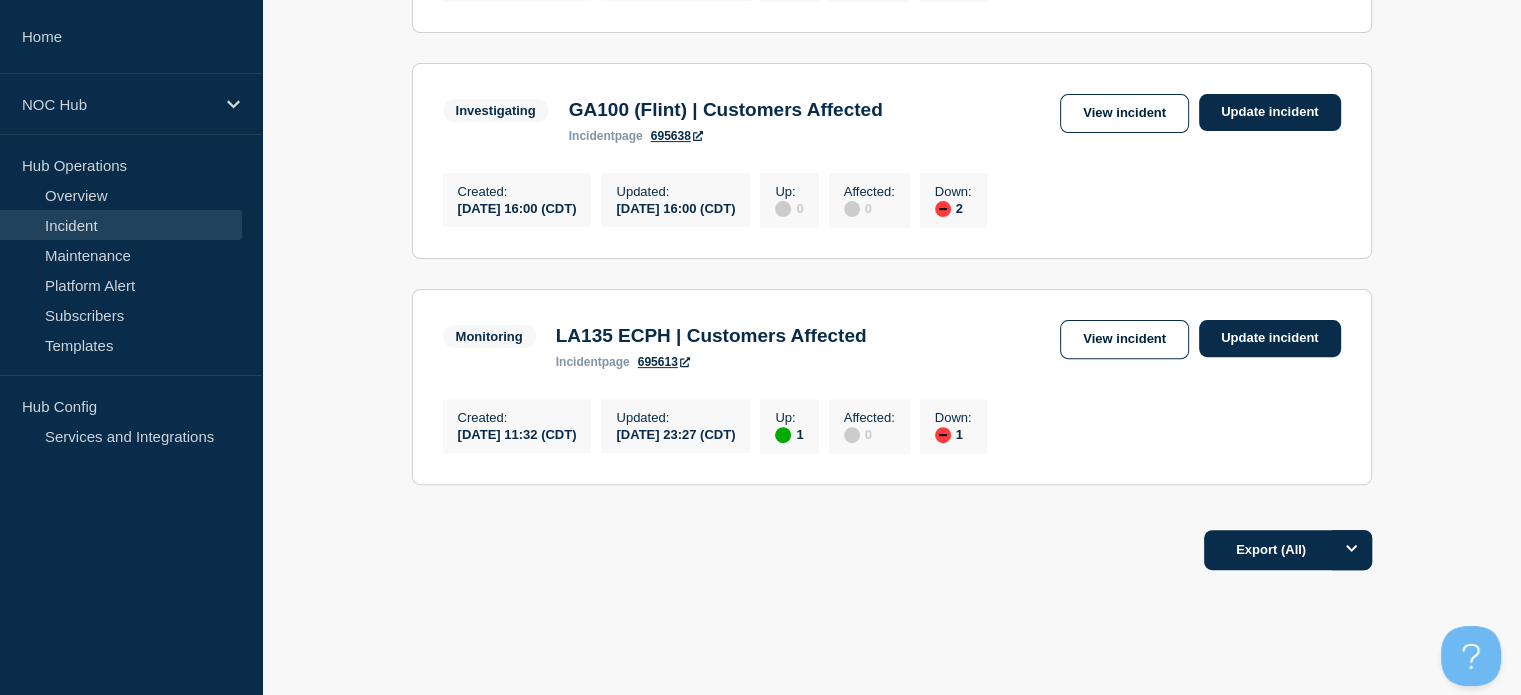 scroll, scrollTop: 604, scrollLeft: 0, axis: vertical 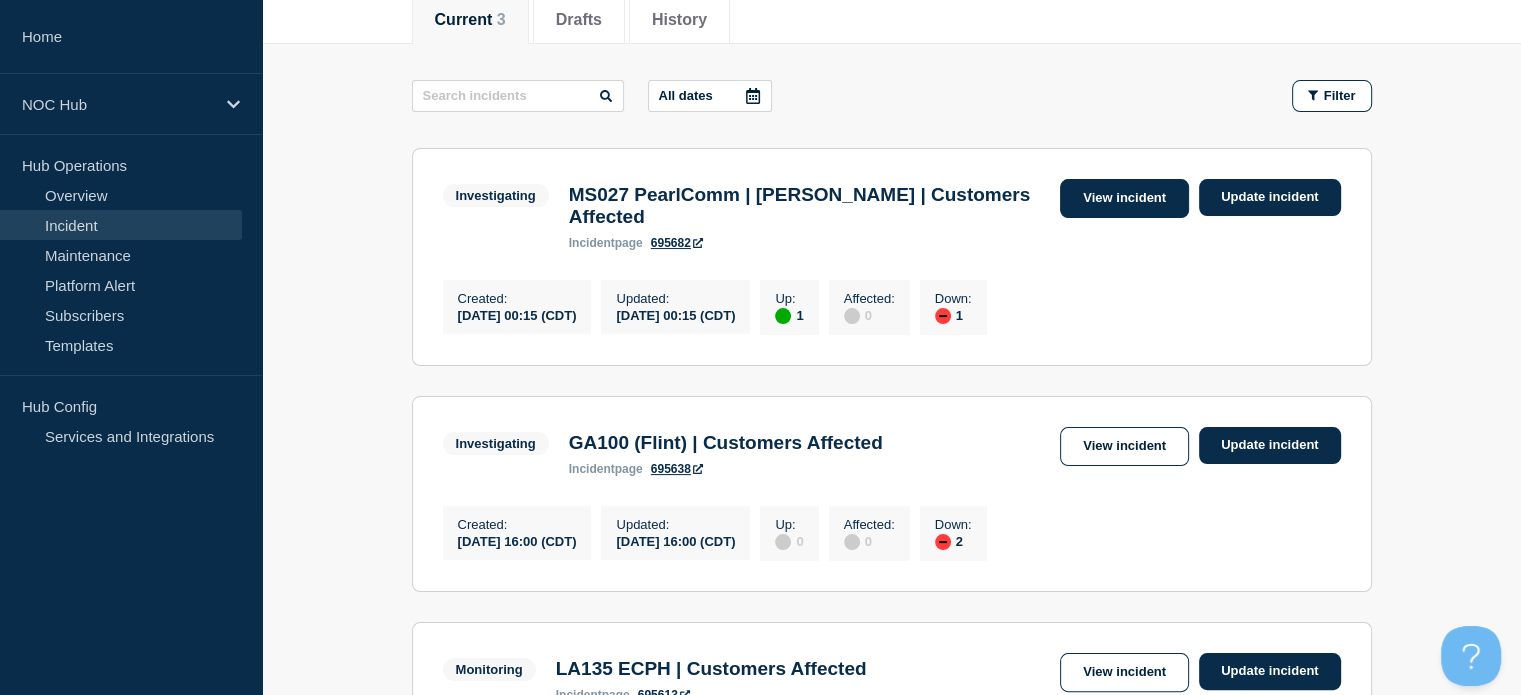 click on "View incident" at bounding box center (1124, 198) 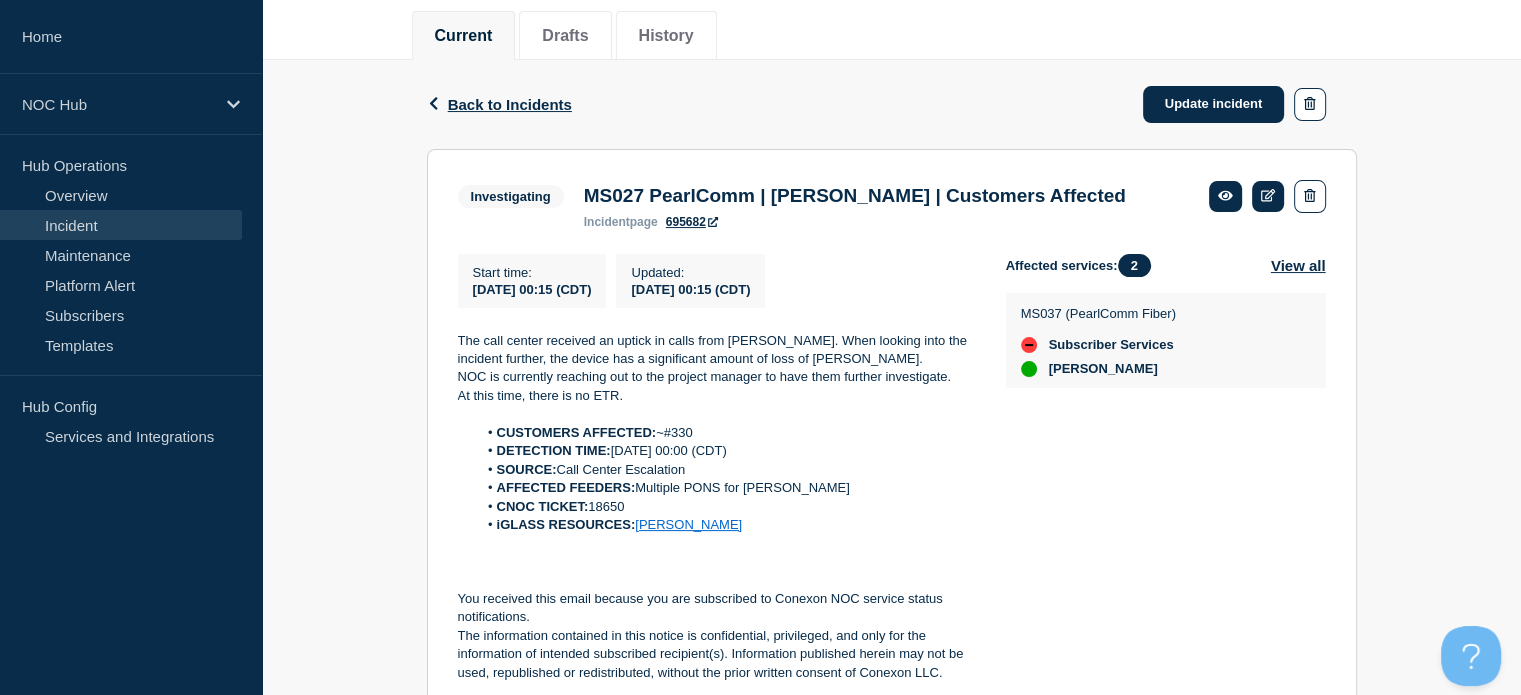 scroll, scrollTop: 251, scrollLeft: 0, axis: vertical 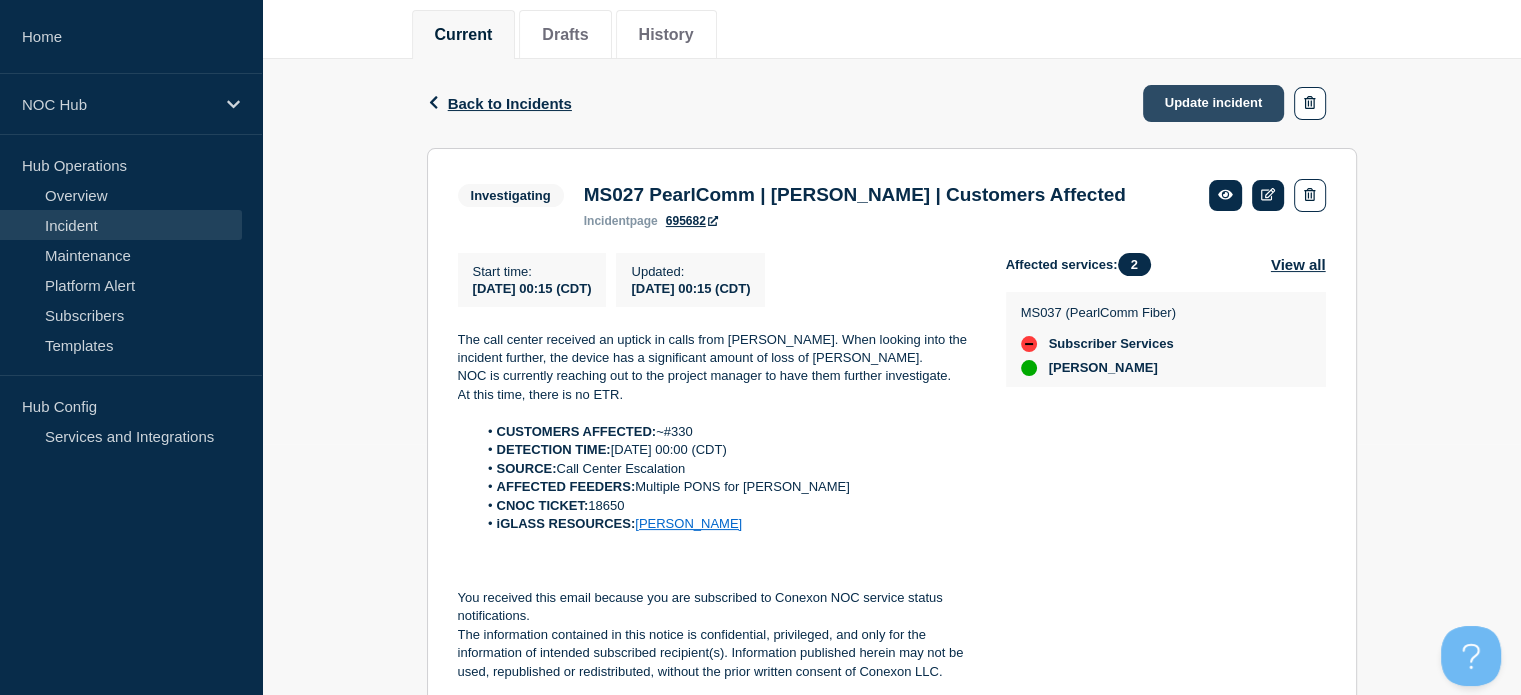 click on "Update incident" 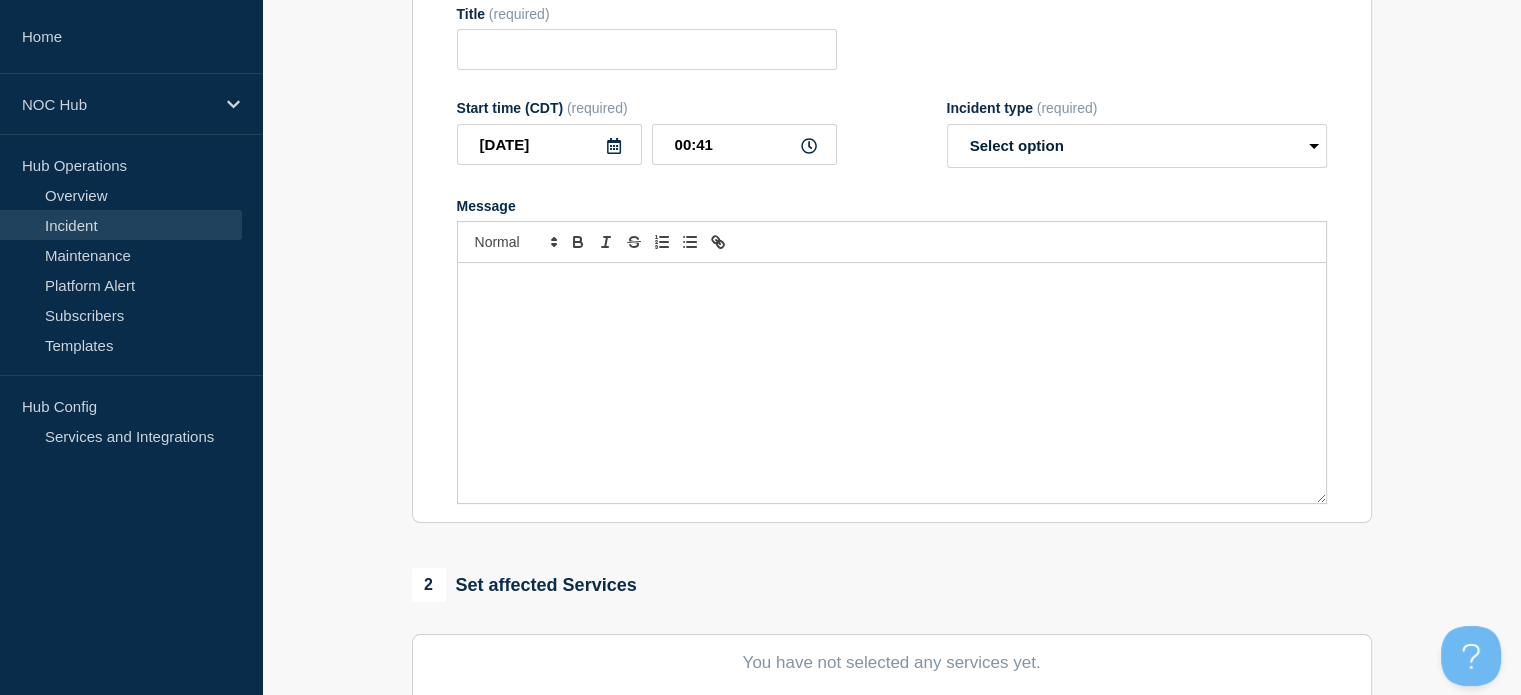 type on "MS027 PearlComm | [PERSON_NAME] | Customers Affected" 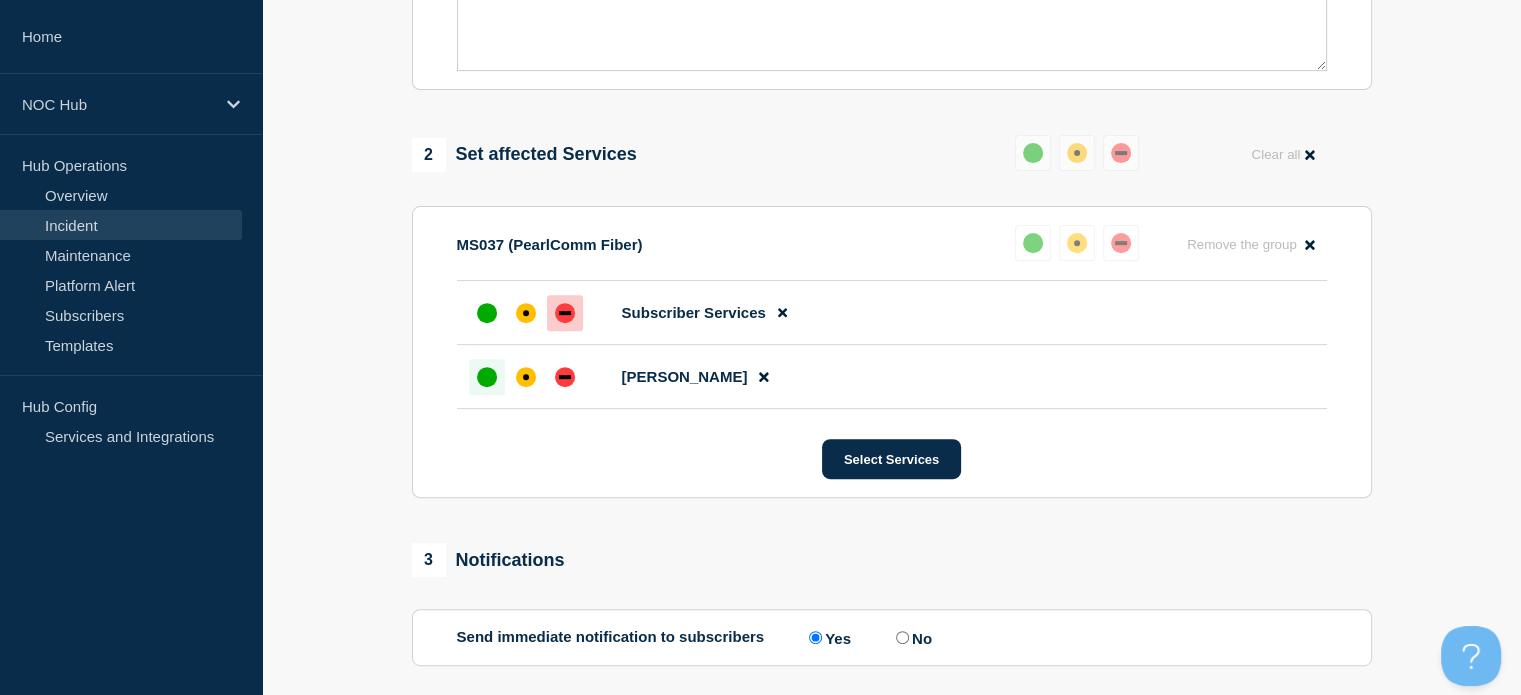 scroll, scrollTop: 1030, scrollLeft: 0, axis: vertical 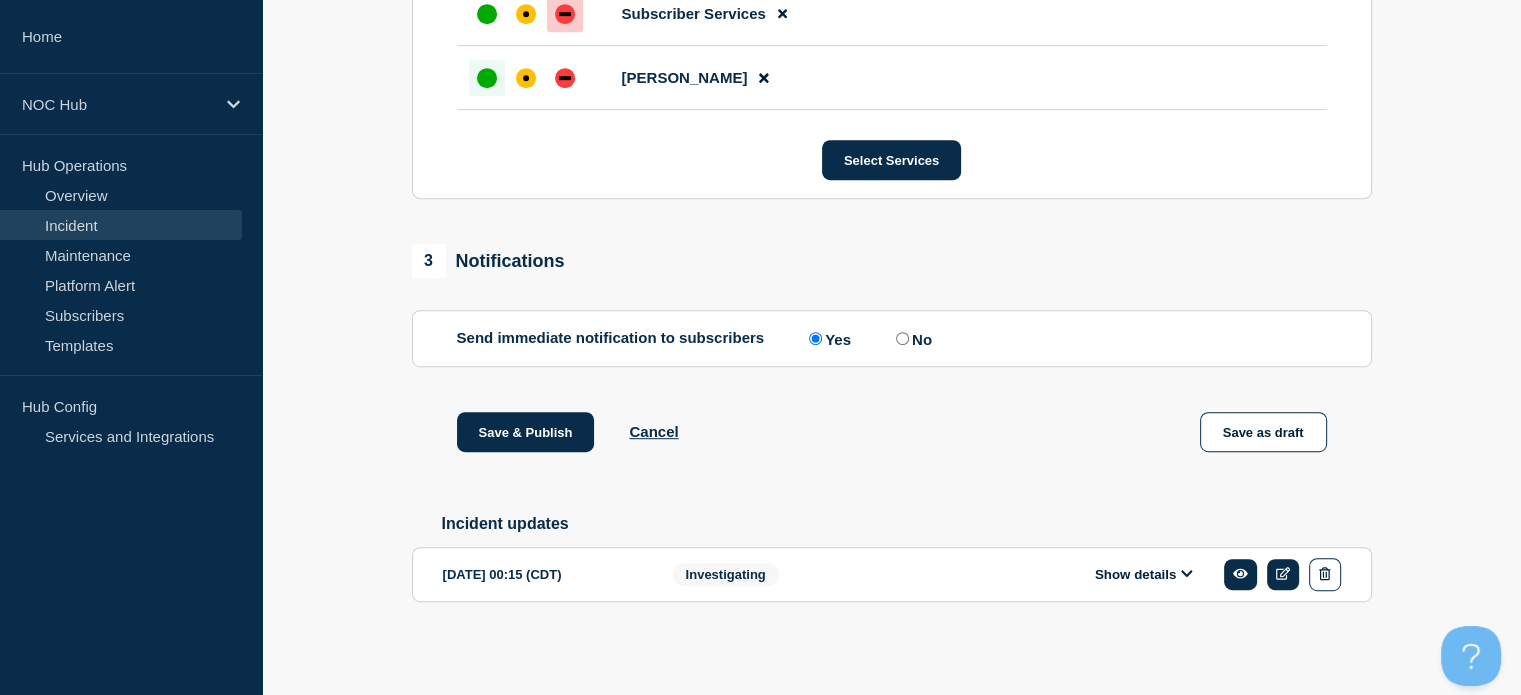 click on "Show details" at bounding box center (1144, 574) 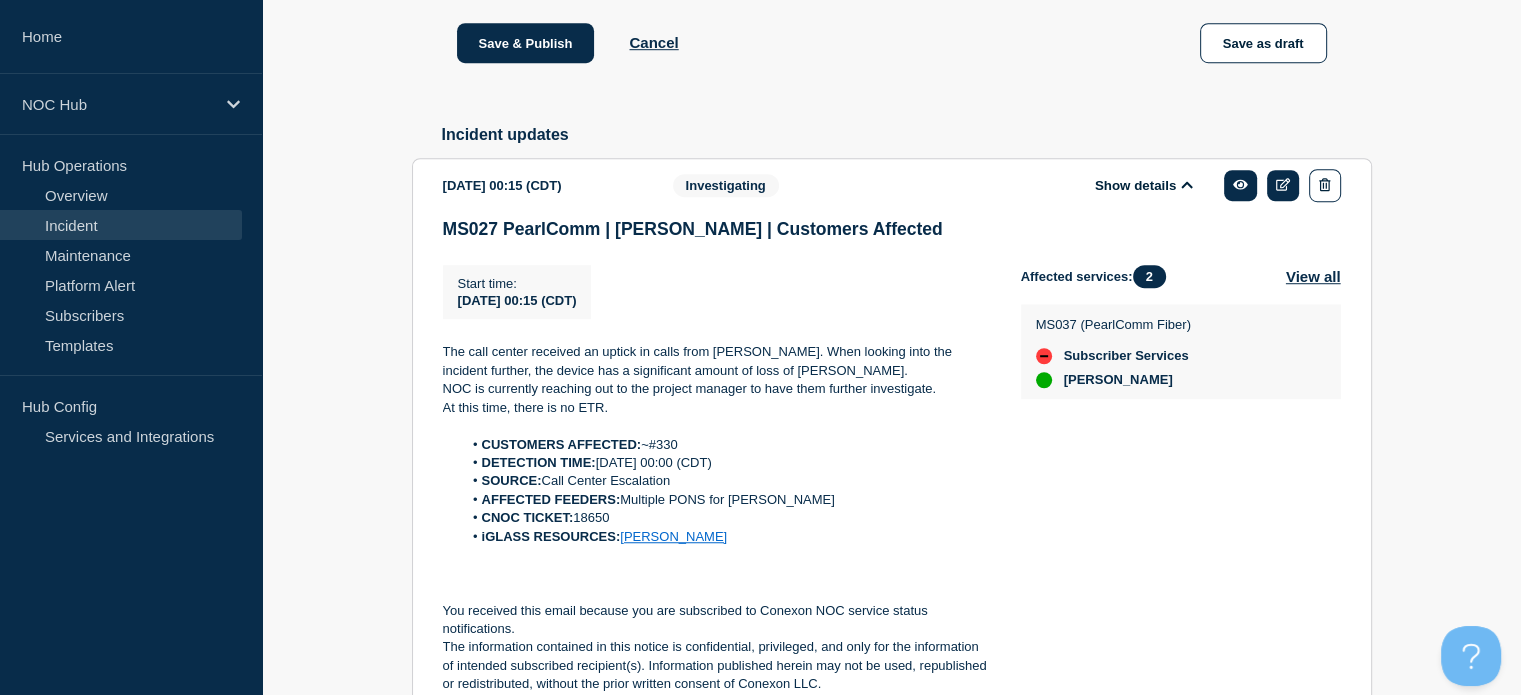 scroll, scrollTop: 1386, scrollLeft: 0, axis: vertical 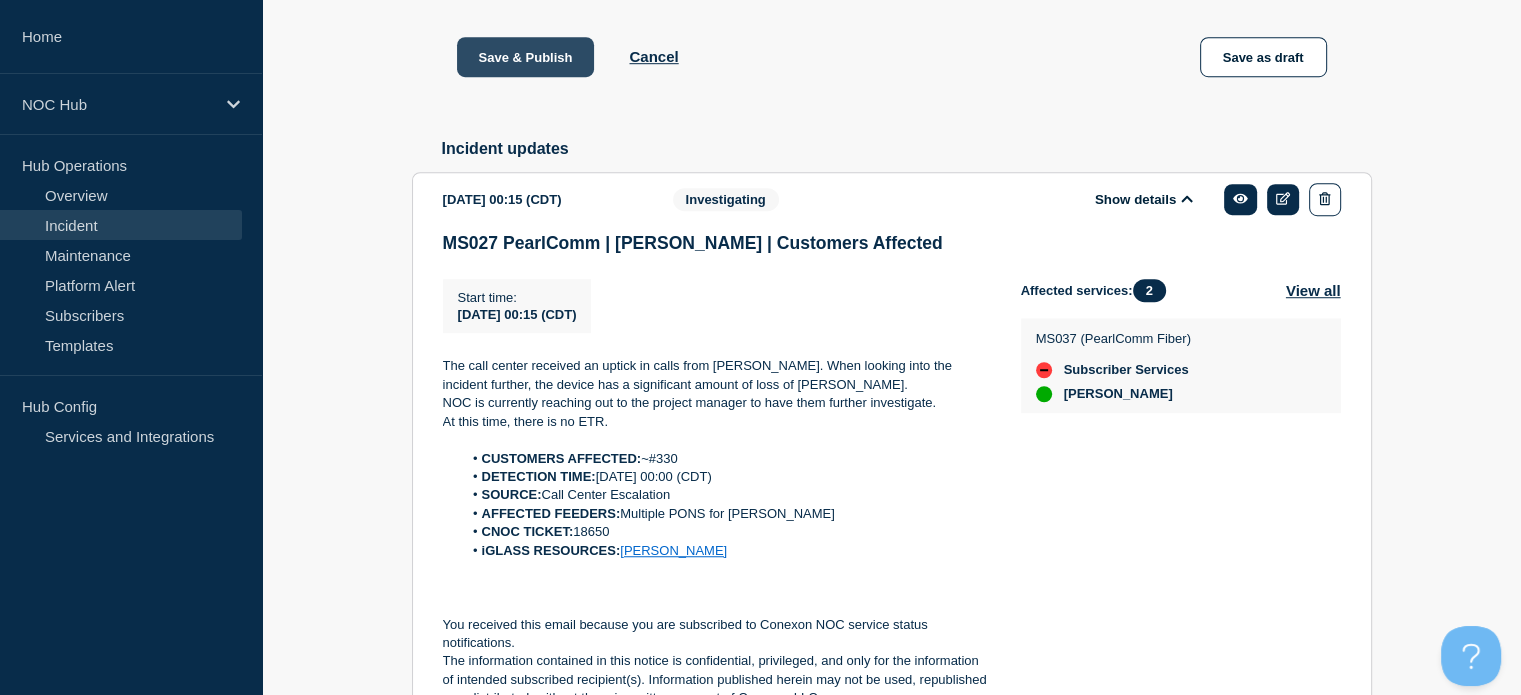 click on "Save & Publish" at bounding box center (526, 57) 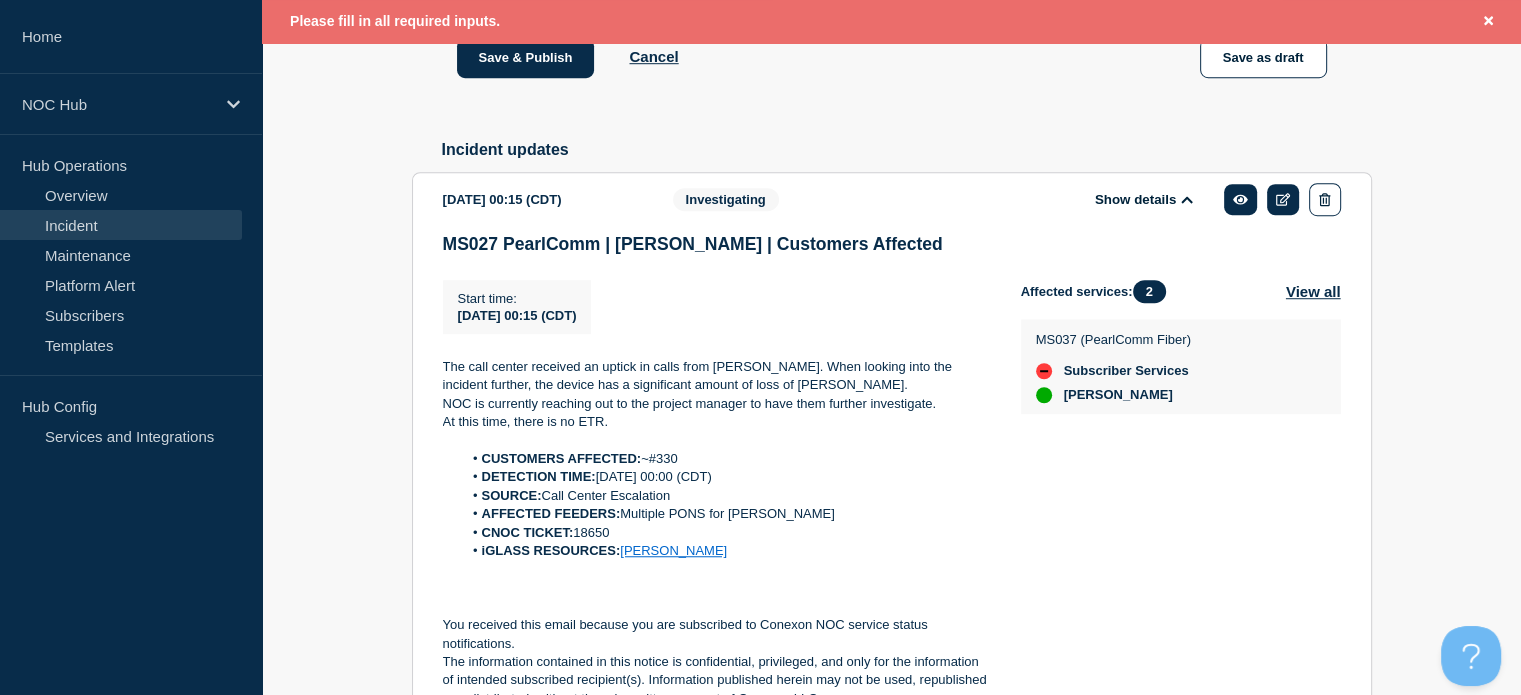 drag, startPoint x: 809, startPoint y: 392, endPoint x: 703, endPoint y: 145, distance: 268.7843 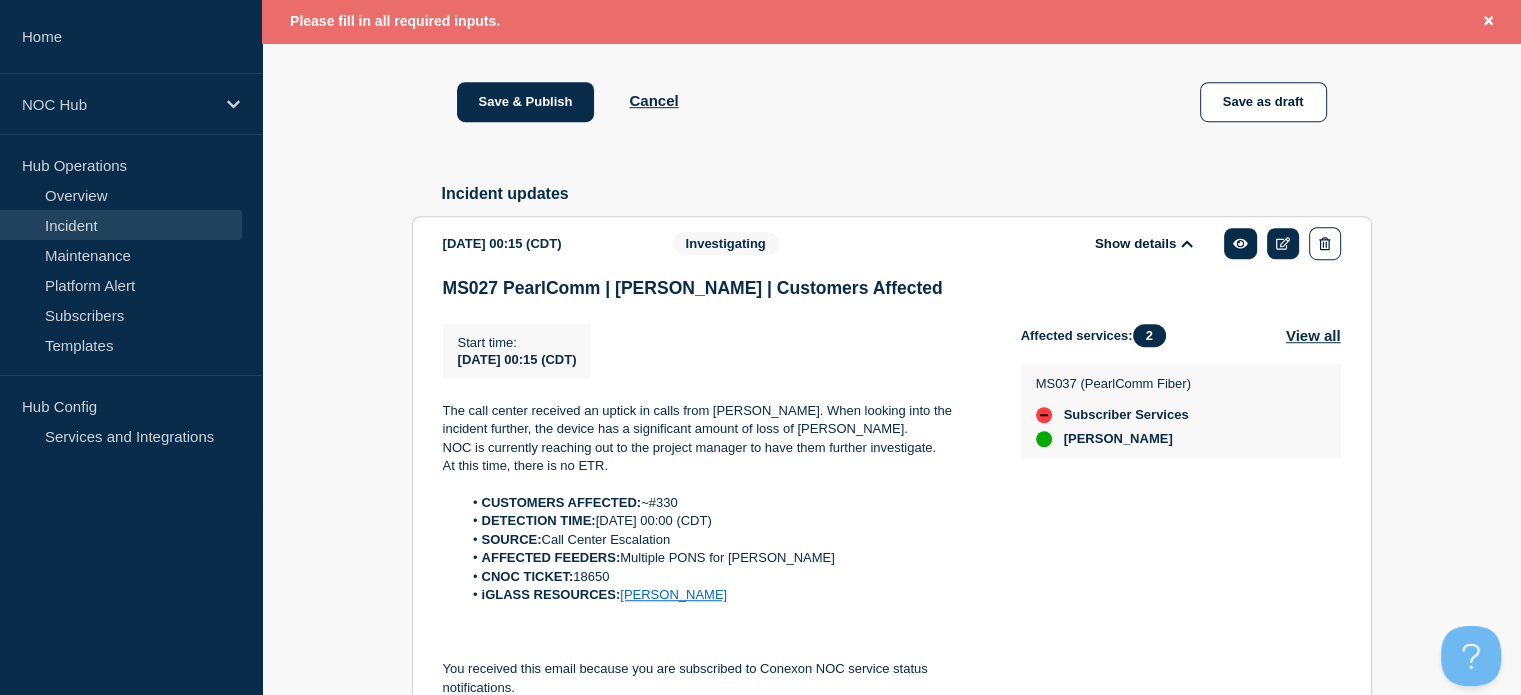 scroll, scrollTop: 1584, scrollLeft: 0, axis: vertical 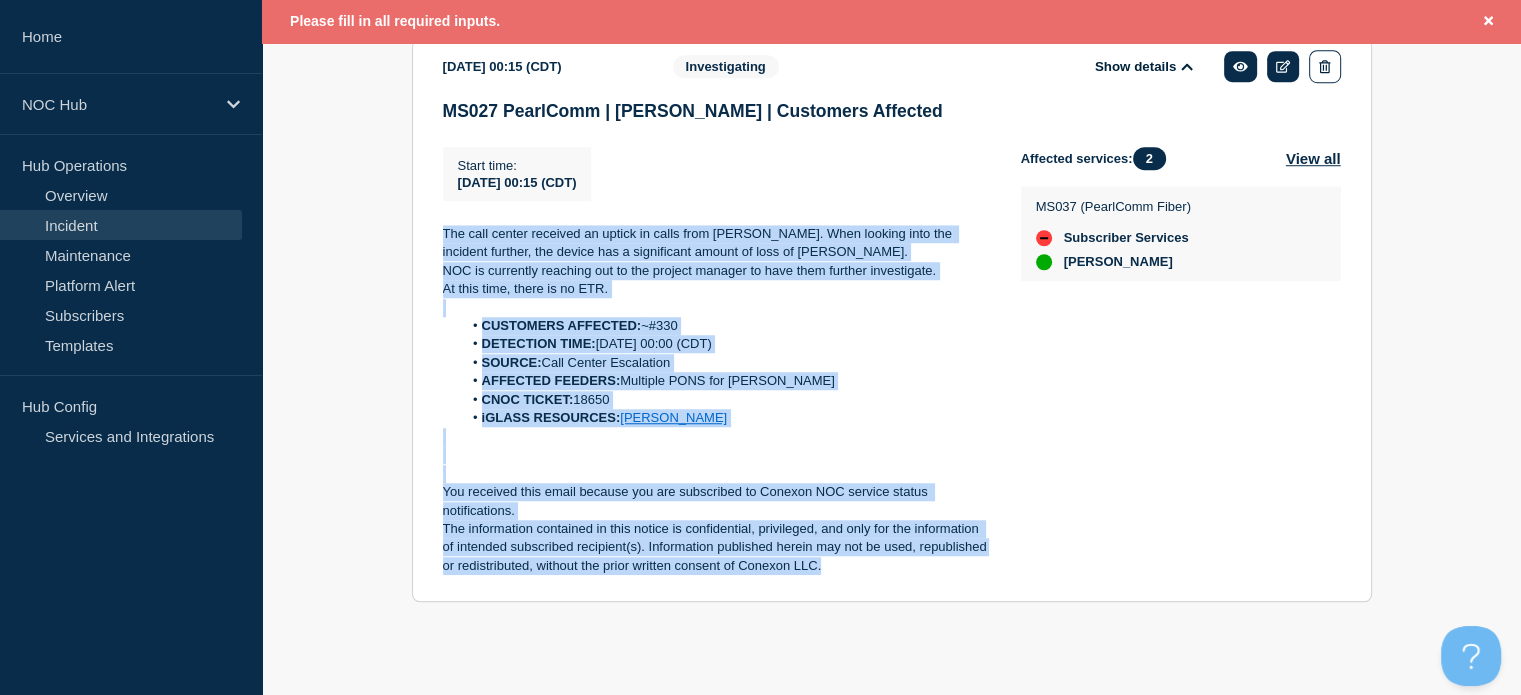 drag, startPoint x: 821, startPoint y: 562, endPoint x: 440, endPoint y: 224, distance: 509.31818 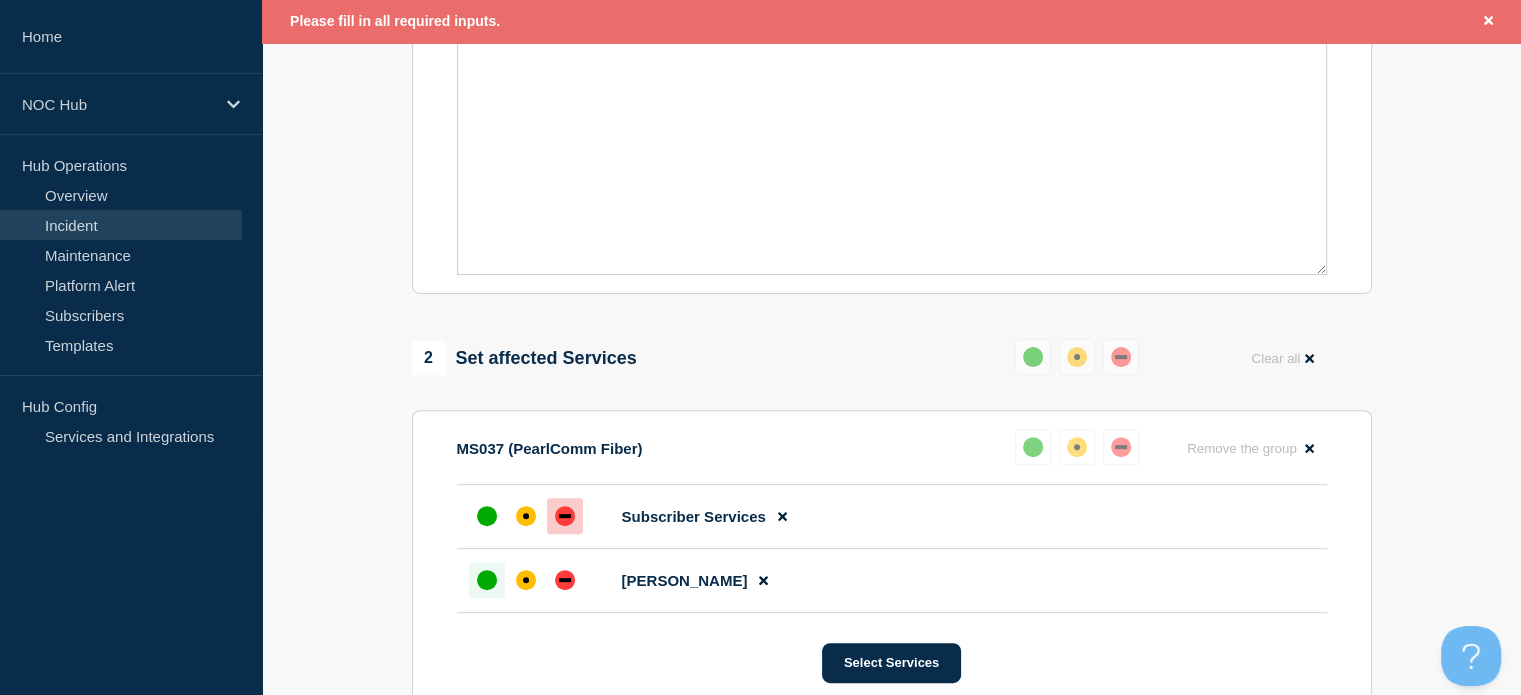 scroll, scrollTop: 548, scrollLeft: 0, axis: vertical 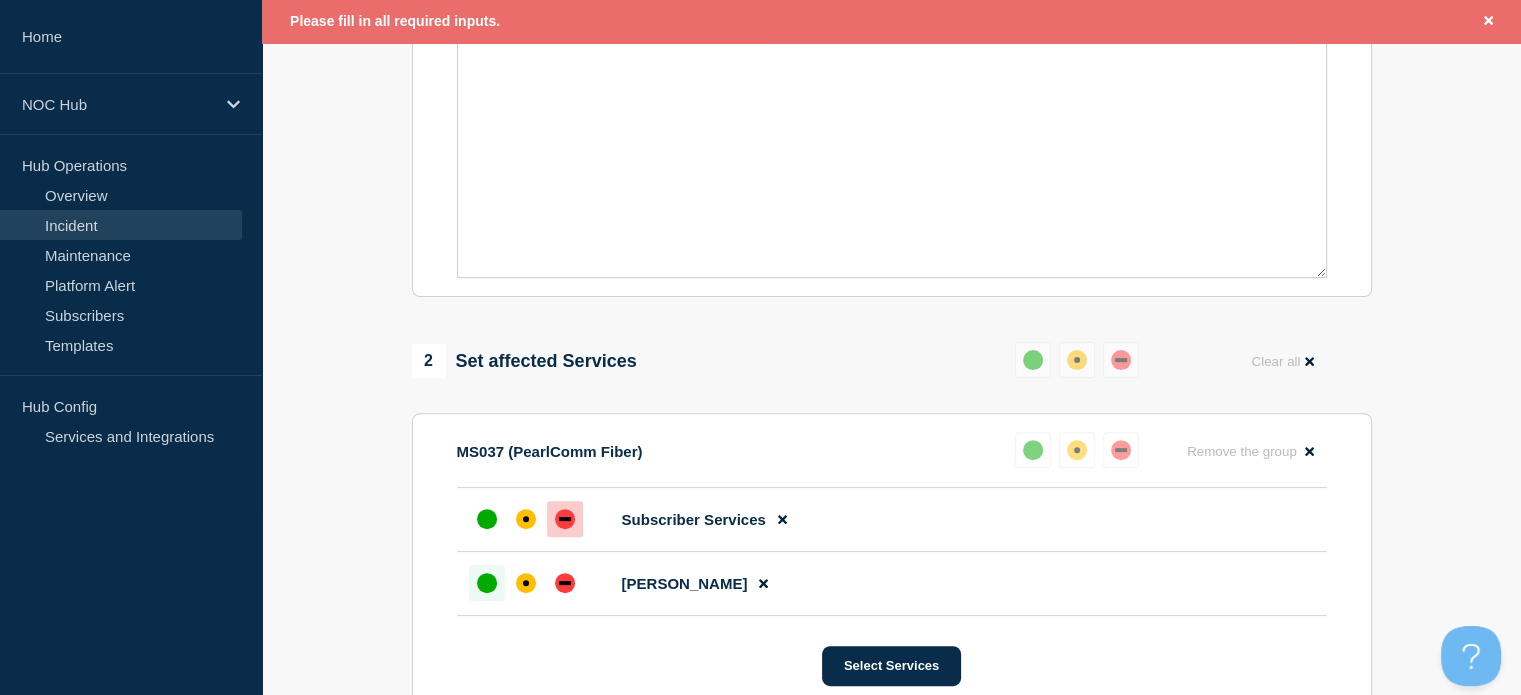 click at bounding box center (892, 157) 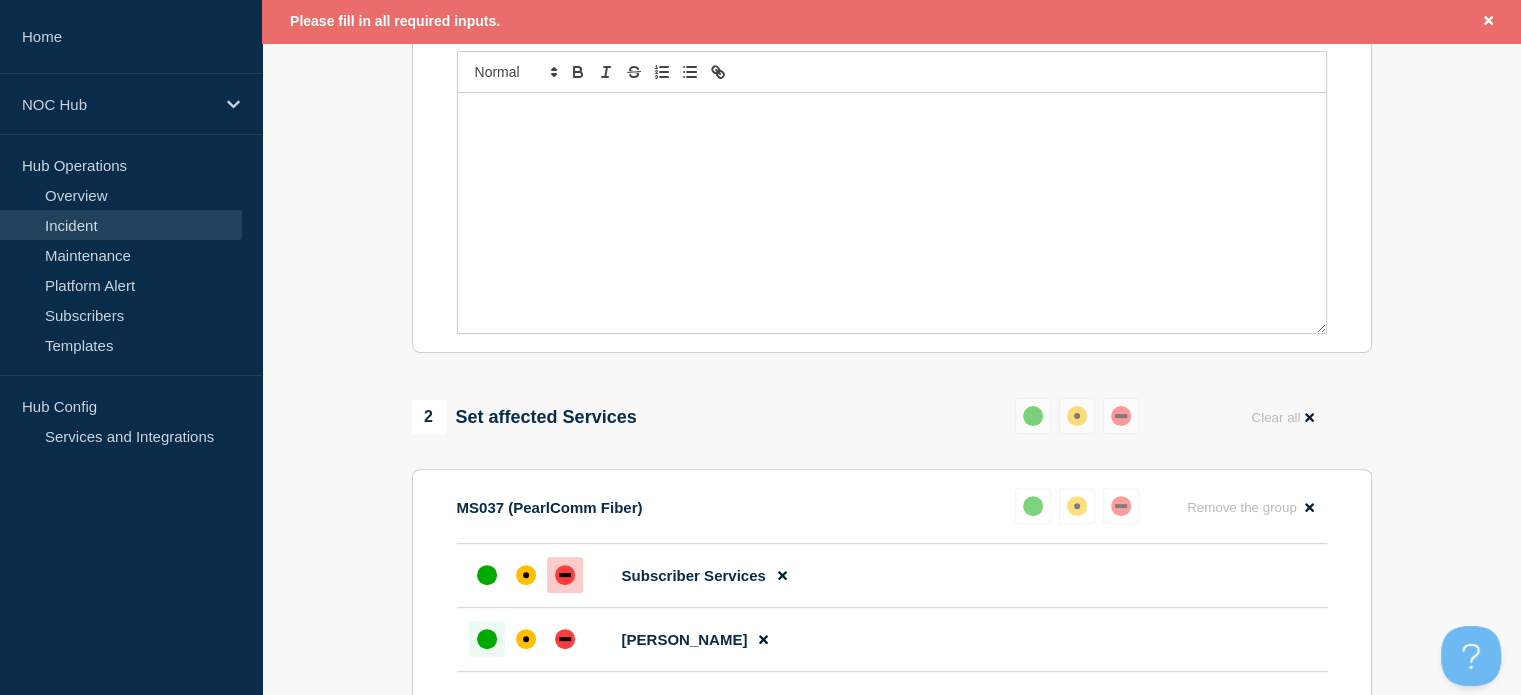 scroll, scrollTop: 83, scrollLeft: 0, axis: vertical 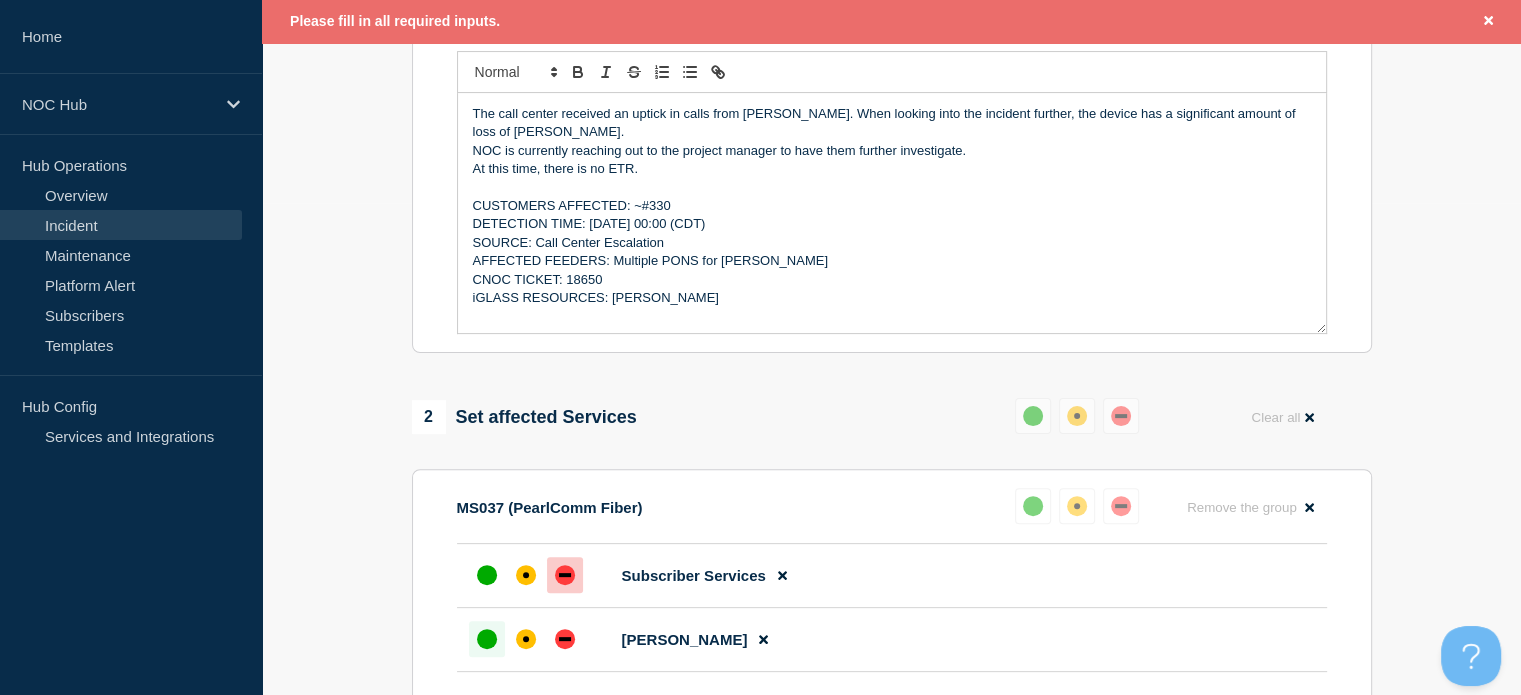 drag, startPoint x: 667, startPoint y: 180, endPoint x: 461, endPoint y: 92, distance: 224.00893 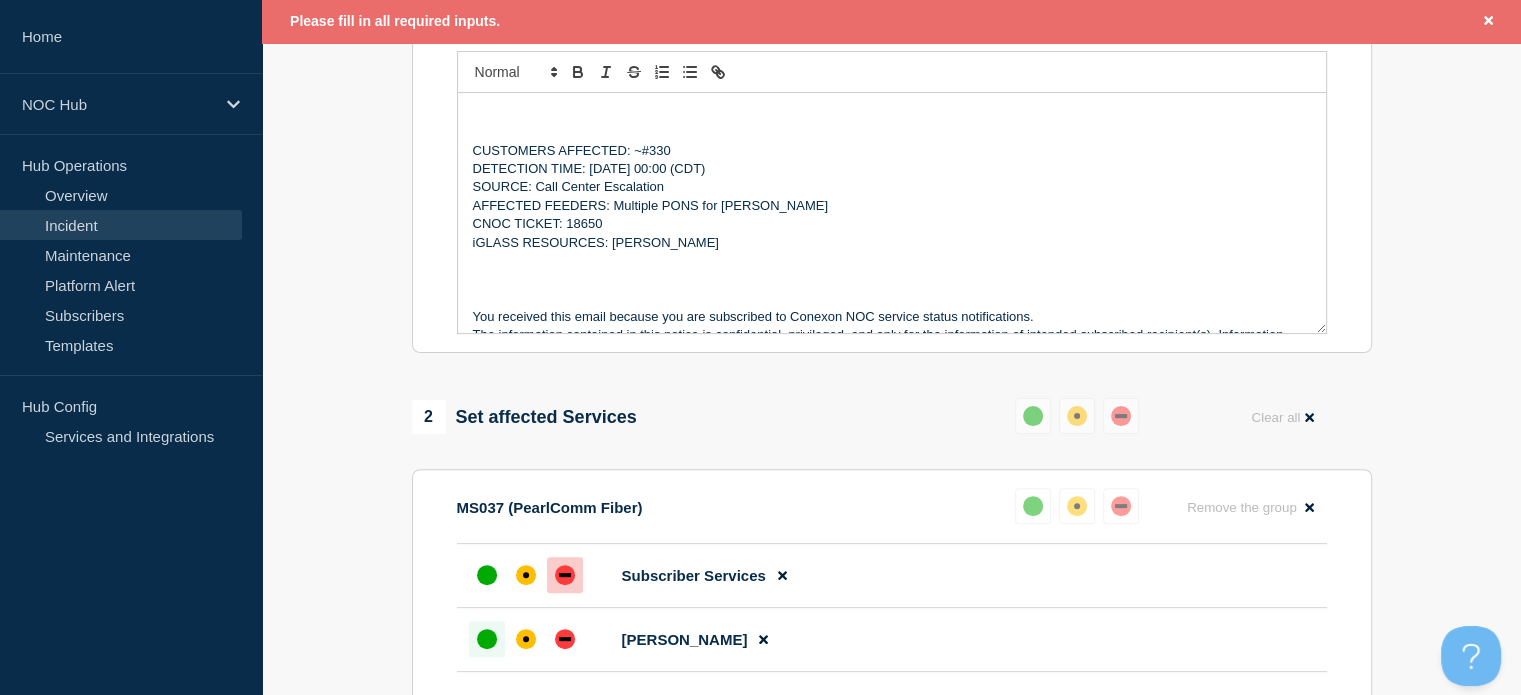 type 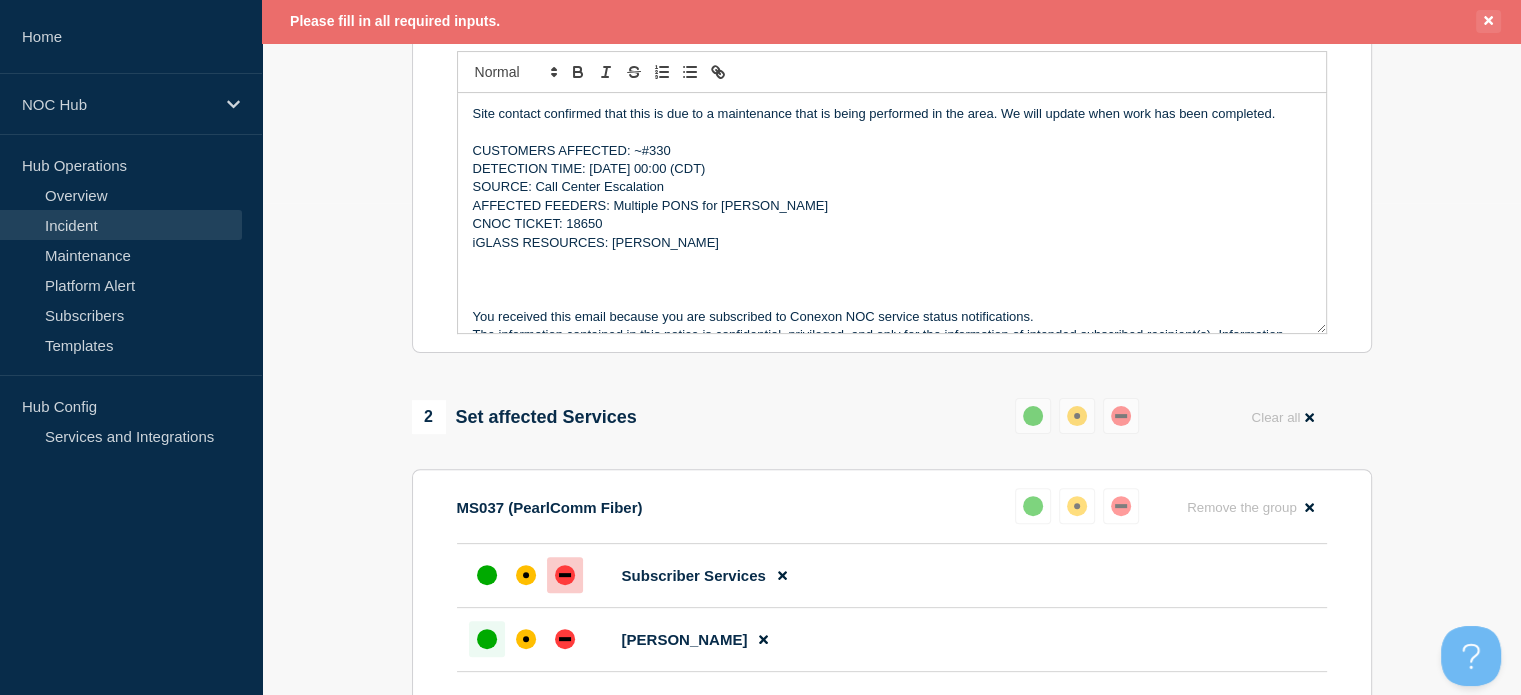 click 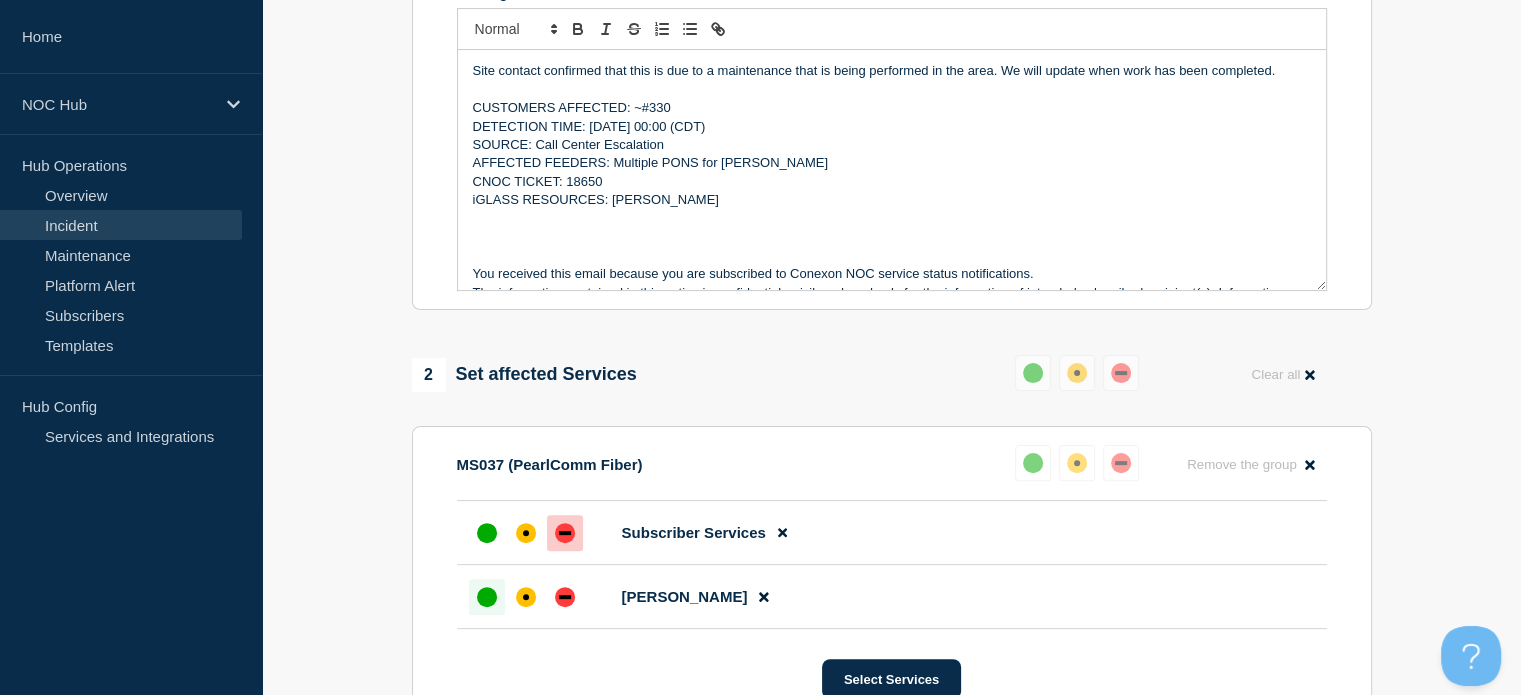 scroll, scrollTop: 449, scrollLeft: 0, axis: vertical 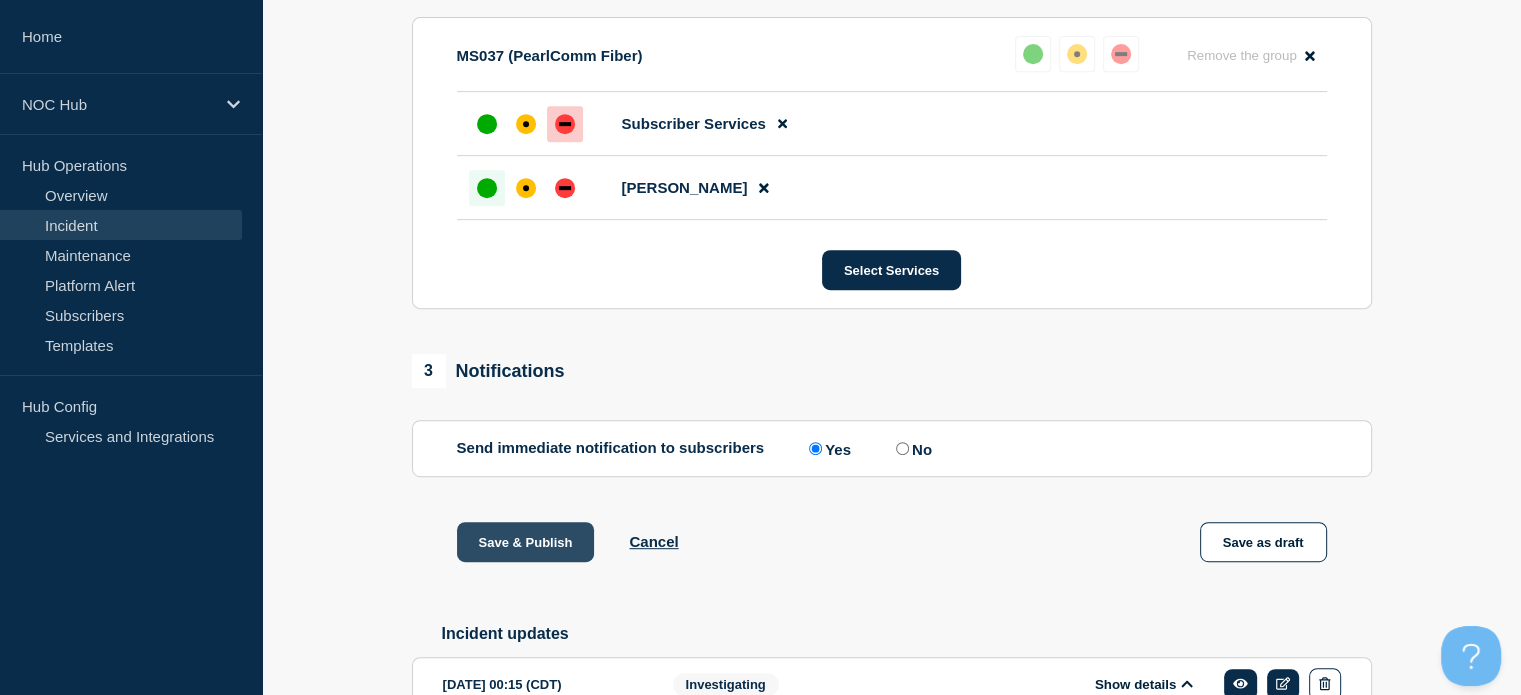 click on "Save & Publish" at bounding box center (526, 542) 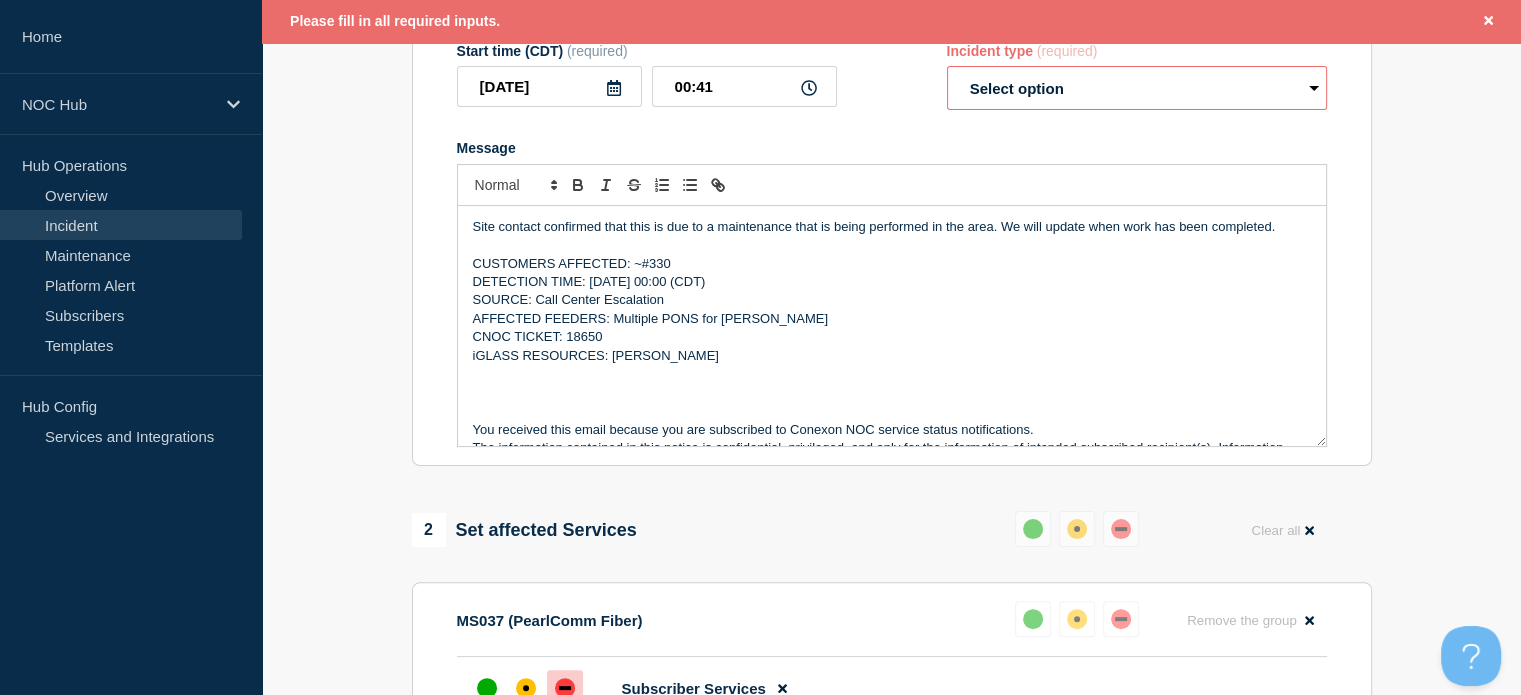 scroll, scrollTop: 377, scrollLeft: 0, axis: vertical 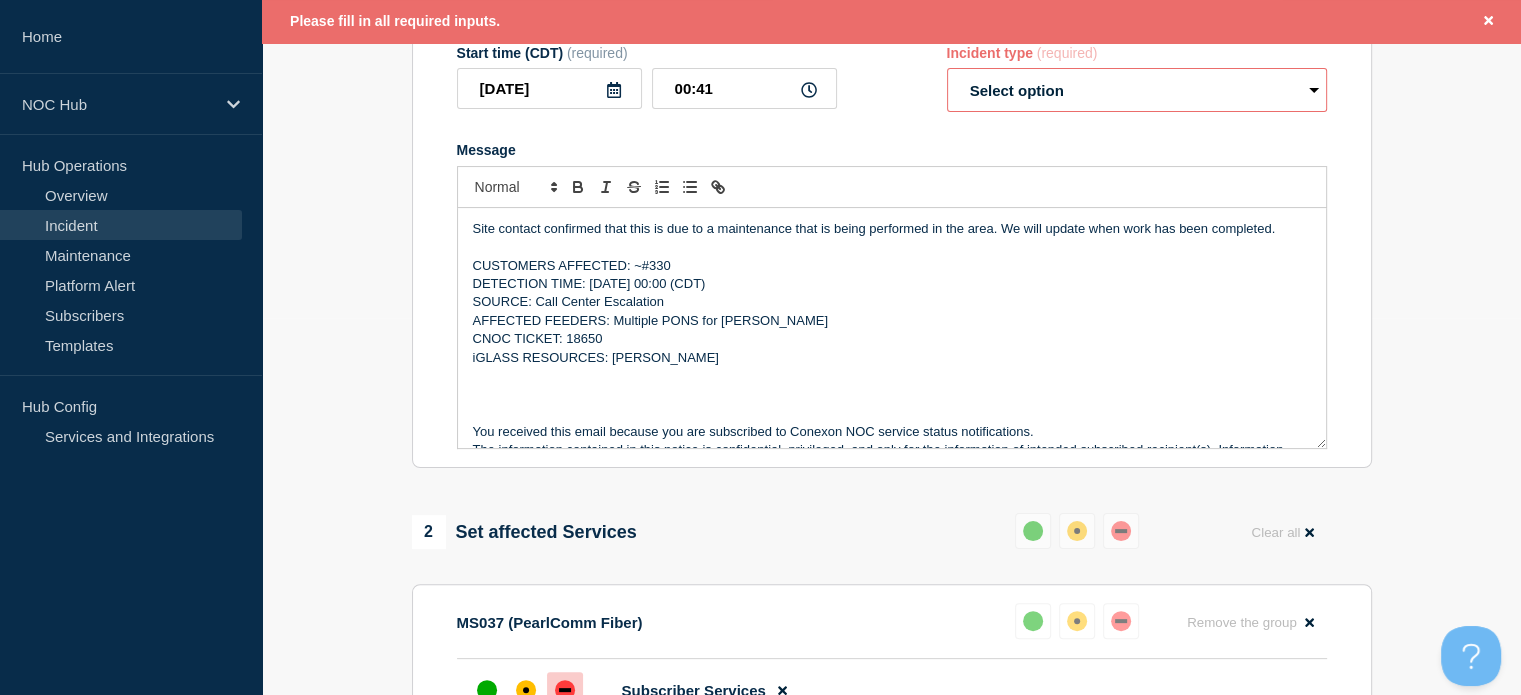 click on "Select option Investigating Identified Monitoring Resolved" at bounding box center [1137, 90] 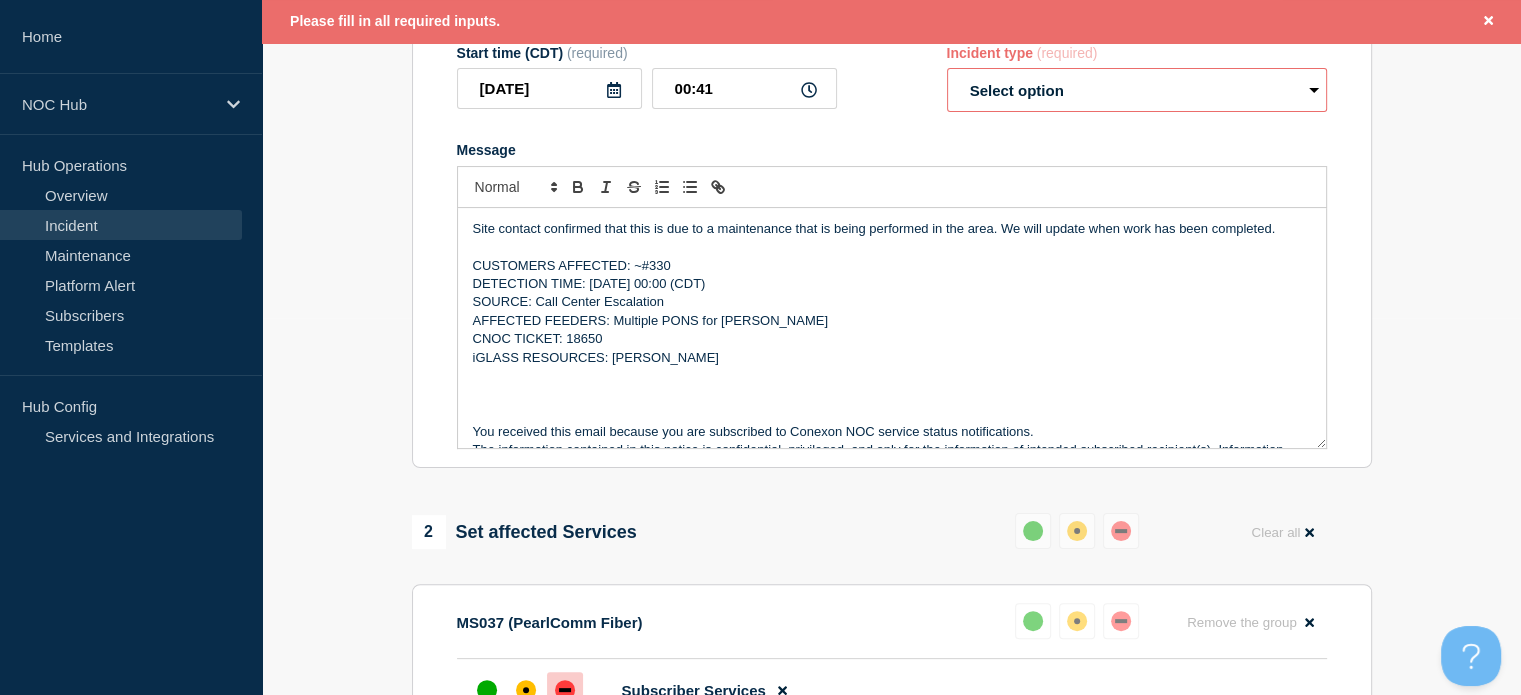 select on "monitoring" 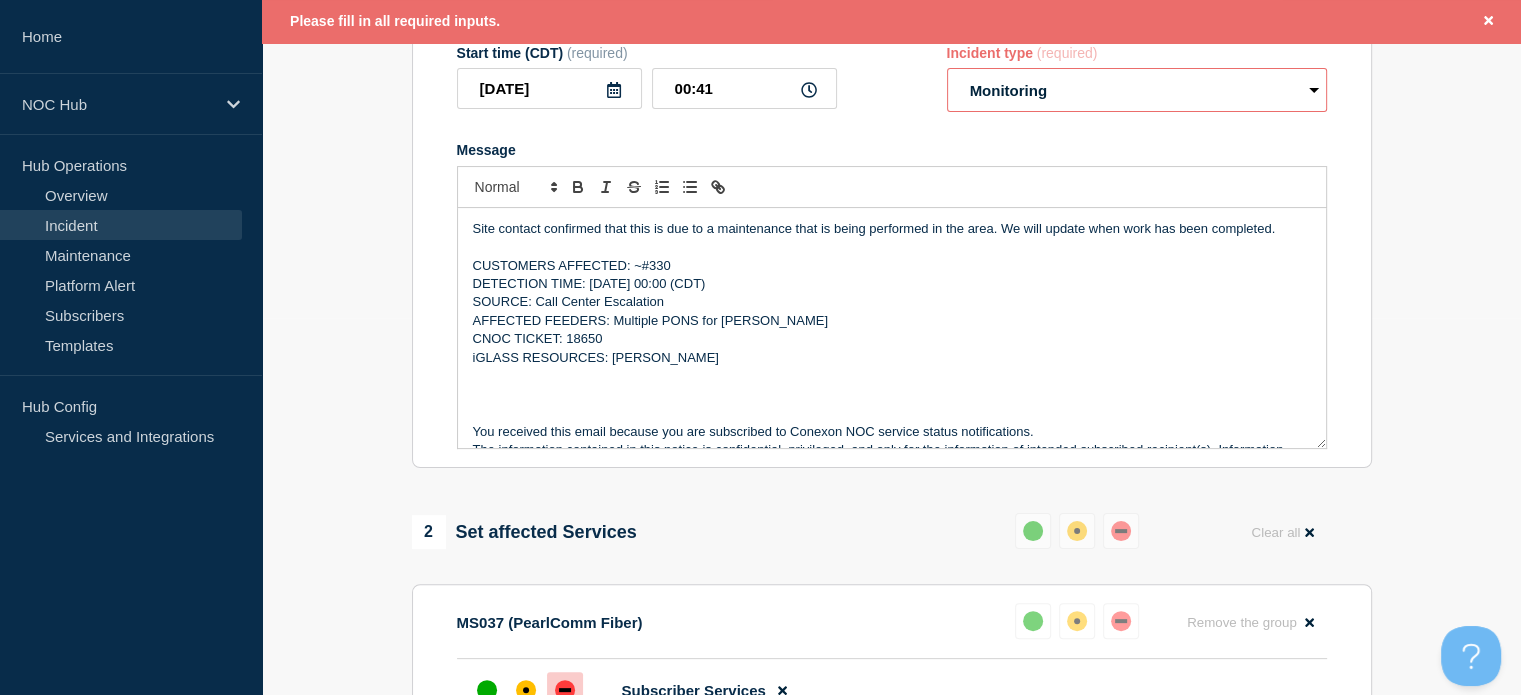 click on "Select option Investigating Identified Monitoring Resolved" at bounding box center [1137, 90] 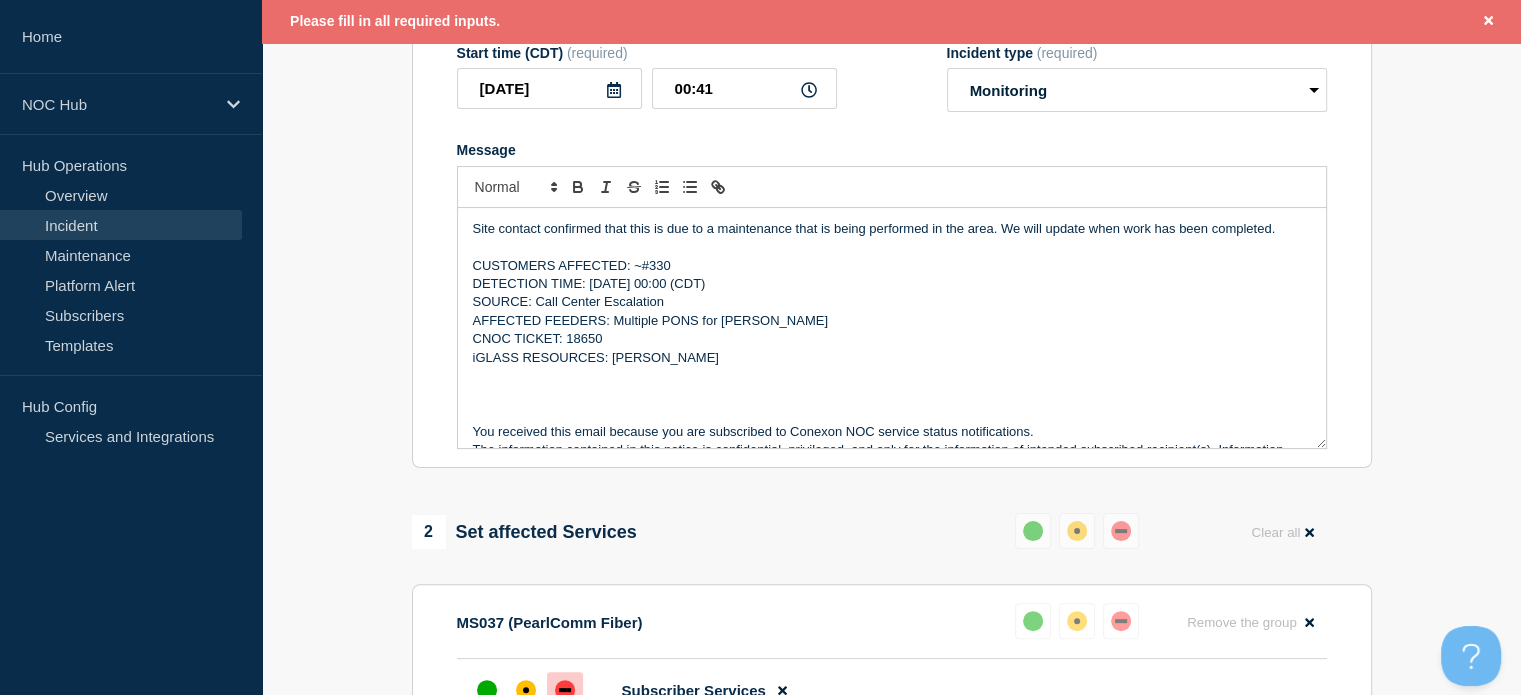 click on "Message" at bounding box center (892, 150) 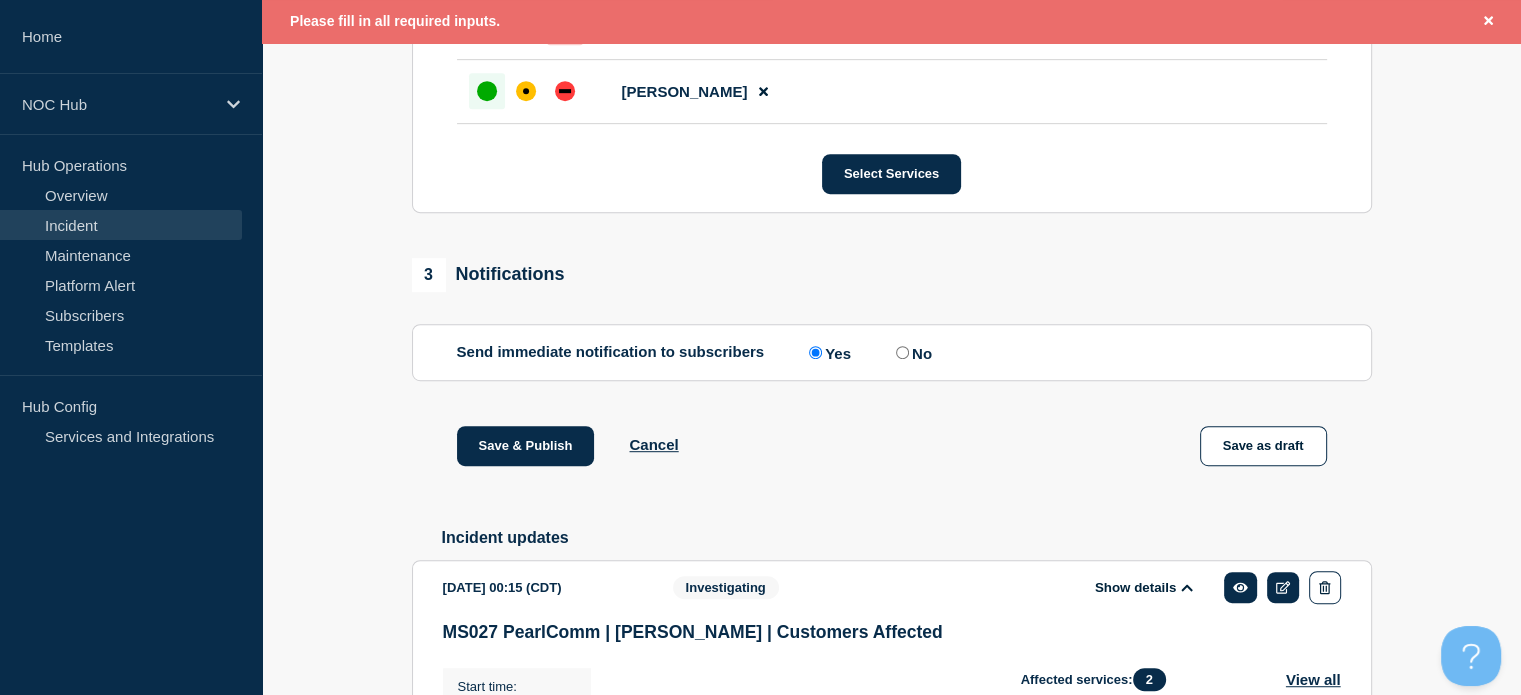 scroll, scrollTop: 1080, scrollLeft: 0, axis: vertical 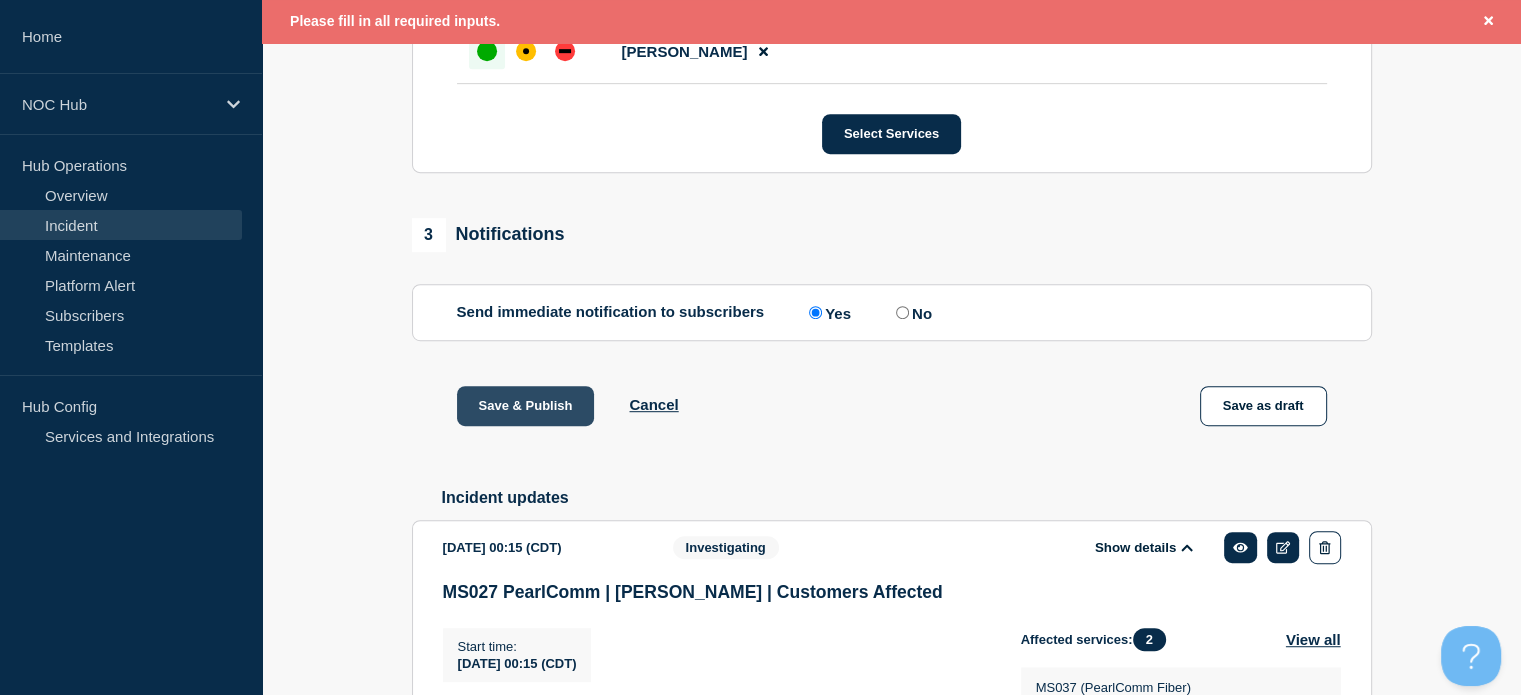 click on "Save & Publish" at bounding box center (526, 406) 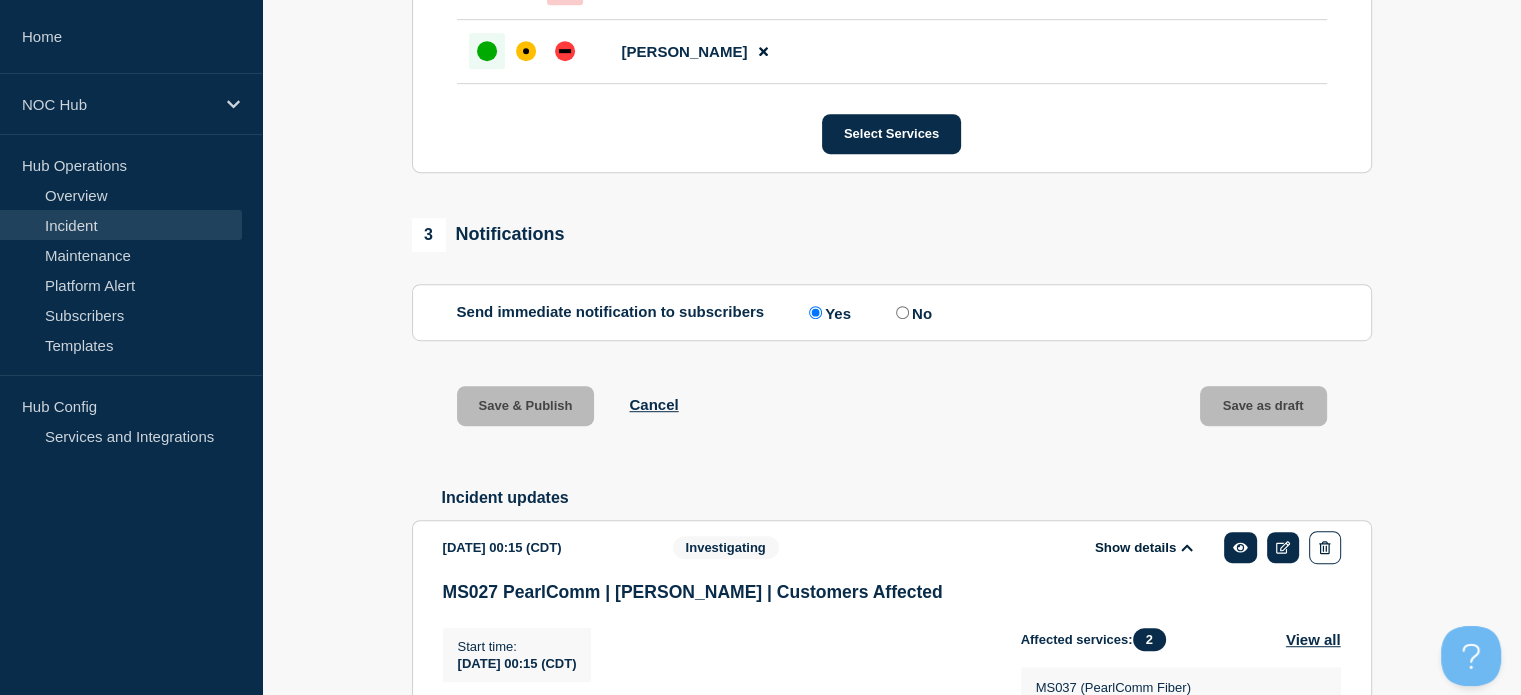 scroll, scrollTop: 0, scrollLeft: 0, axis: both 